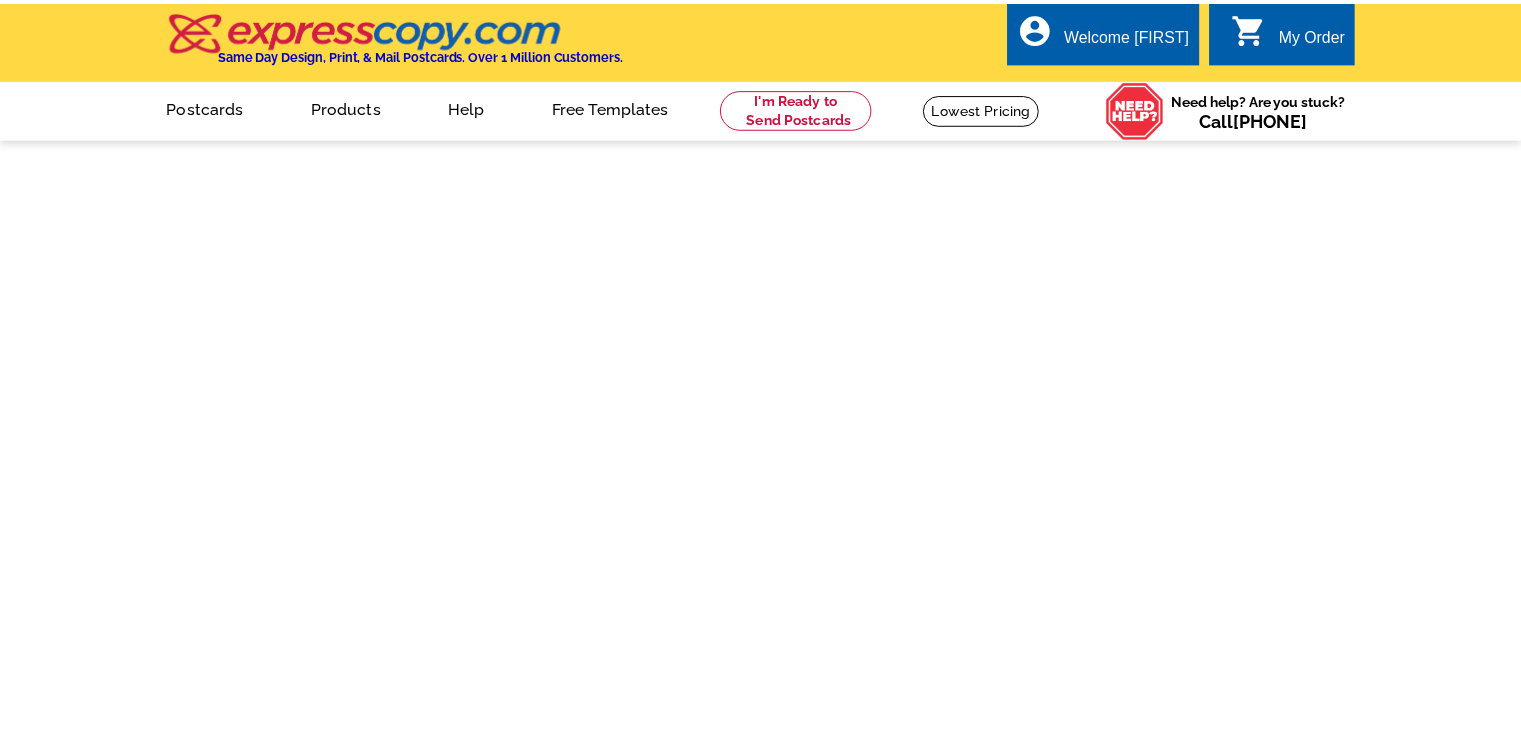 scroll, scrollTop: 0, scrollLeft: 0, axis: both 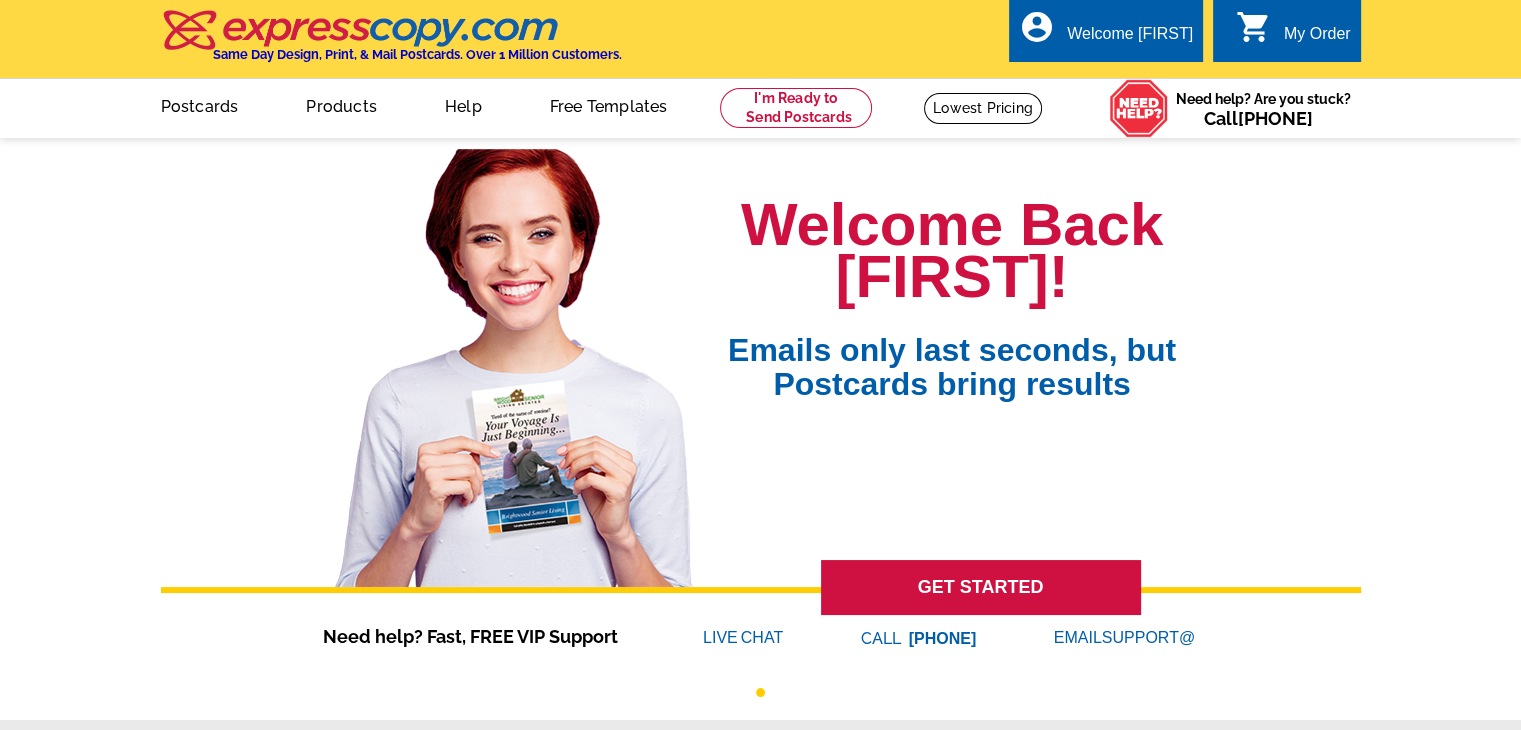 click on "Welcome Back Joe!
Emails only last seconds, but Postcards bring results
GET
STARTED
Need help? Fast, FREE VIP Support
LIVE  CHAT
CALL
800-260-5887 EMAIL  SUPPORT@ 1" at bounding box center (760, 1257) 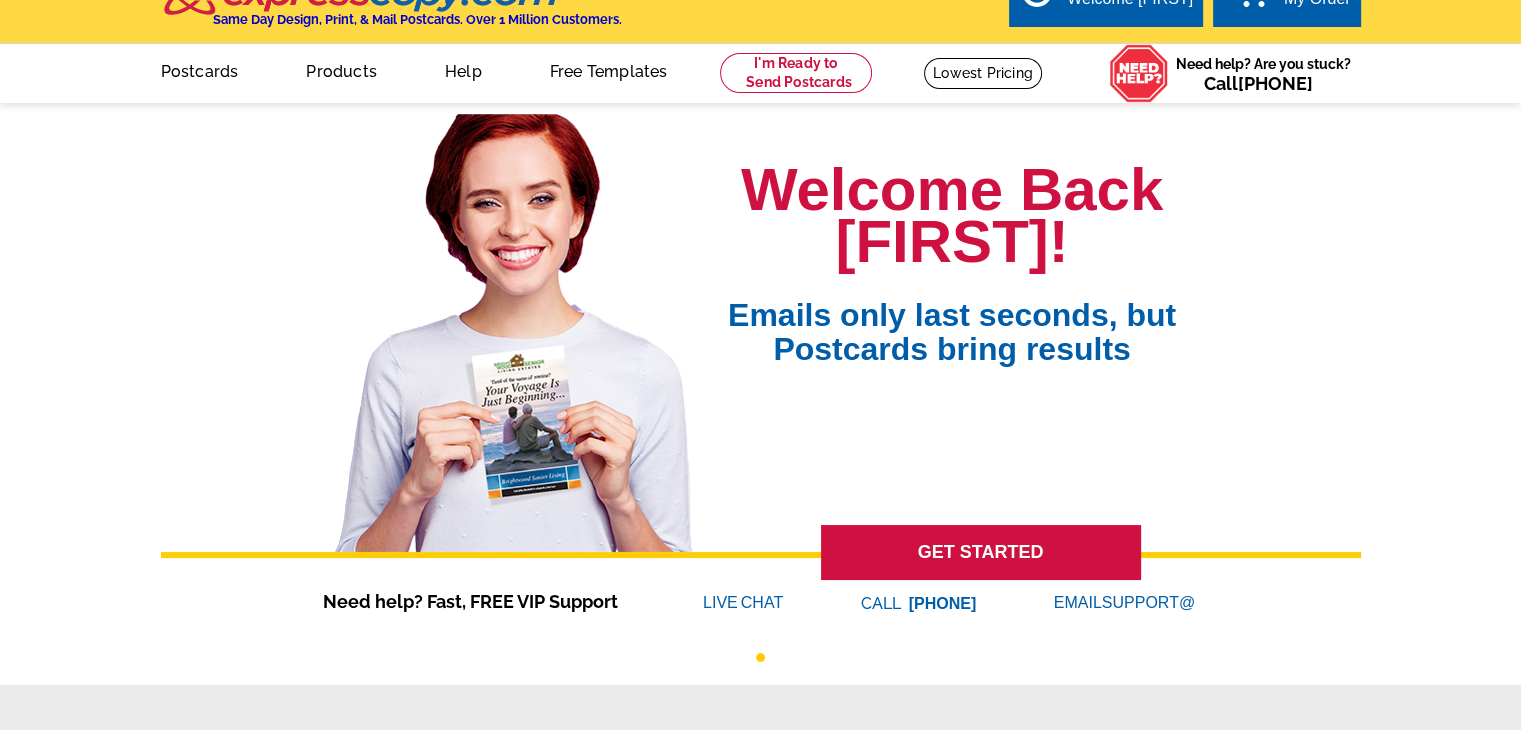 scroll, scrollTop: 0, scrollLeft: 0, axis: both 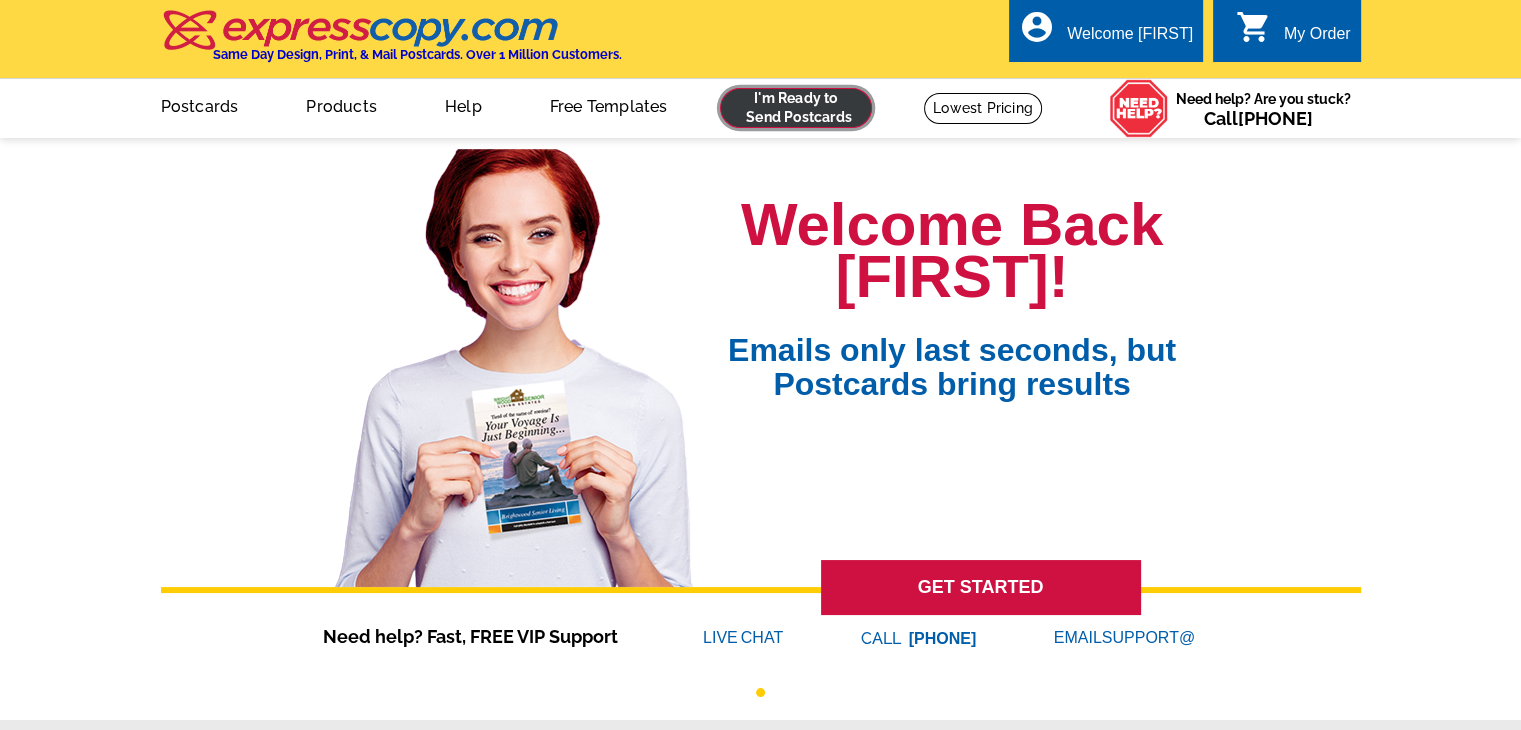 click at bounding box center (796, 108) 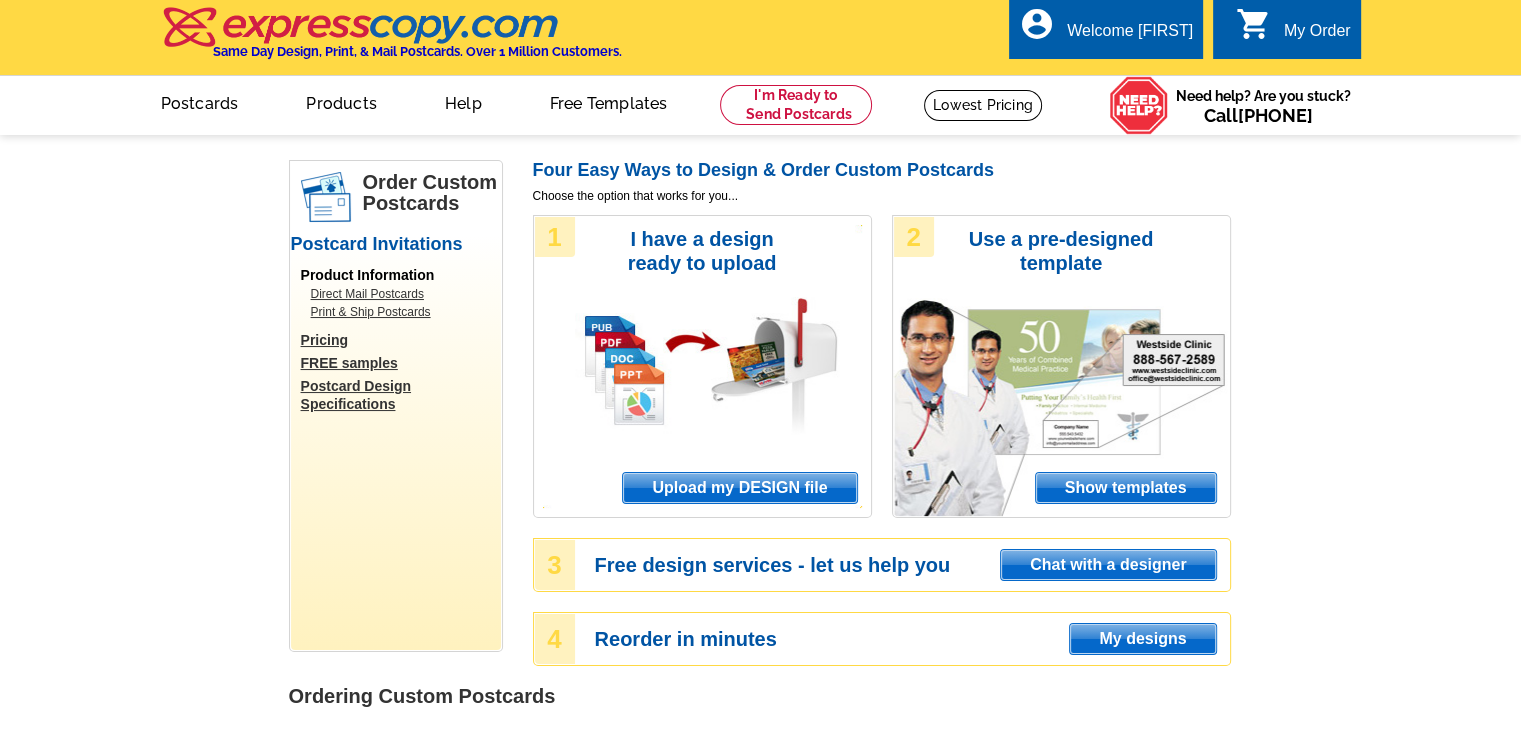 scroll, scrollTop: 0, scrollLeft: 0, axis: both 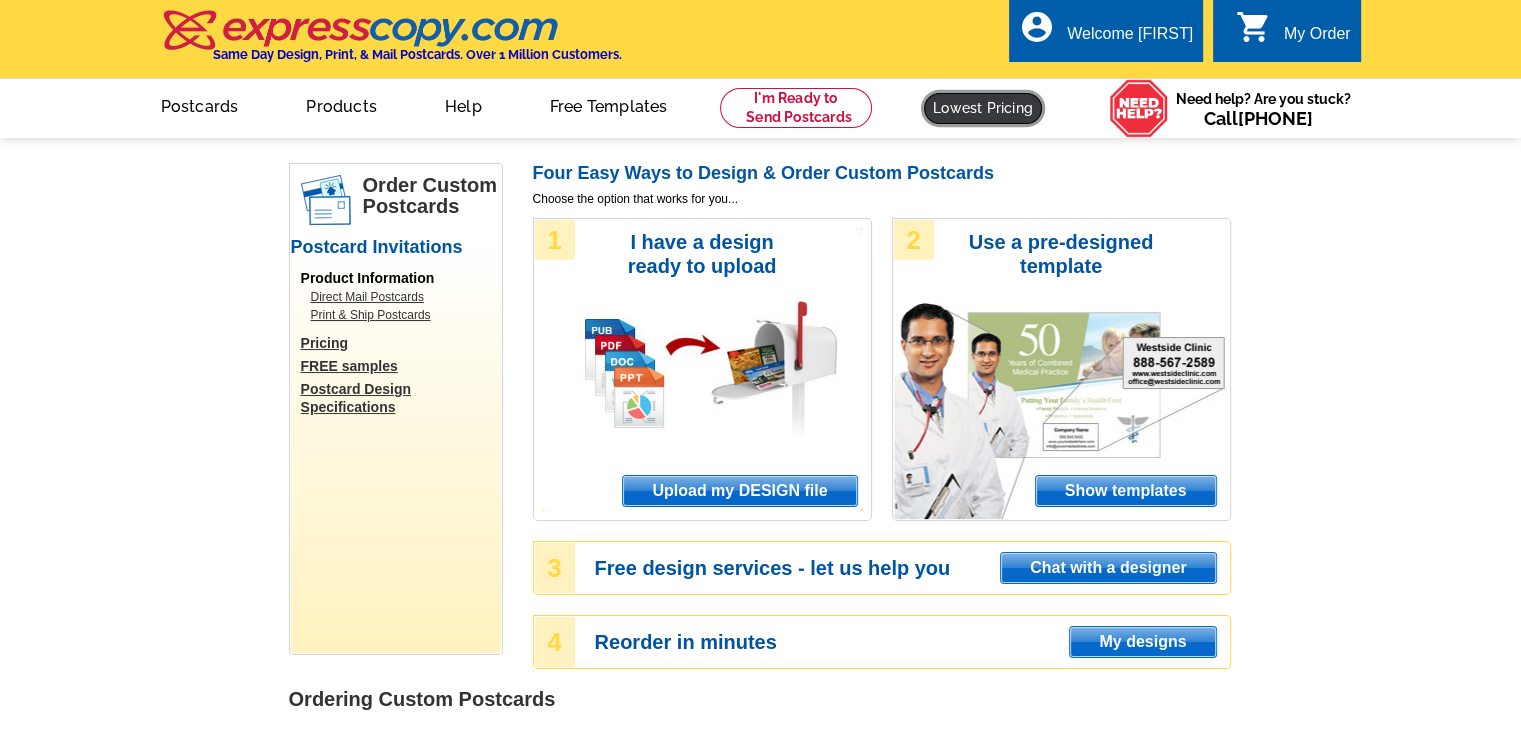 click at bounding box center (983, 108) 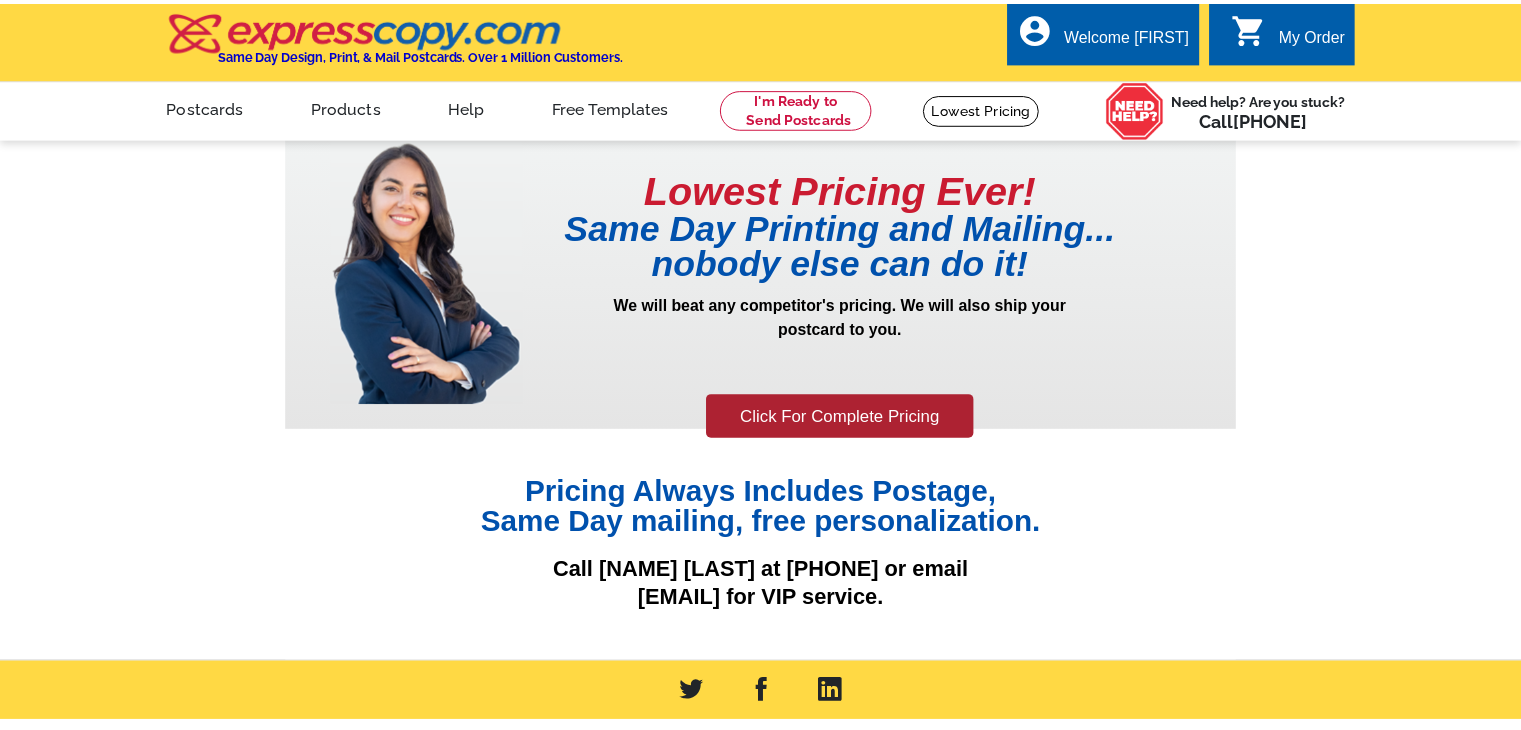 scroll, scrollTop: 0, scrollLeft: 0, axis: both 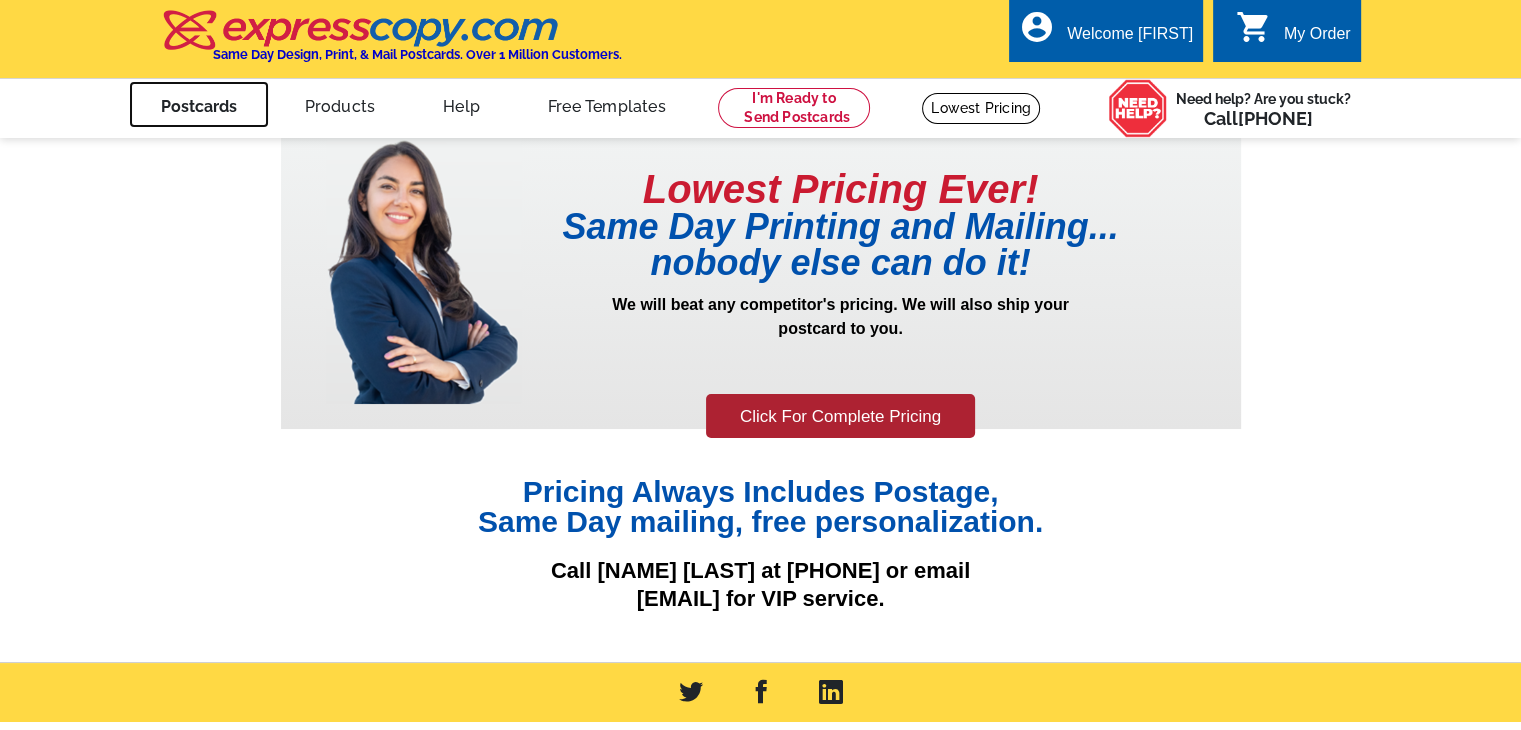 click on "Postcards" at bounding box center (199, 104) 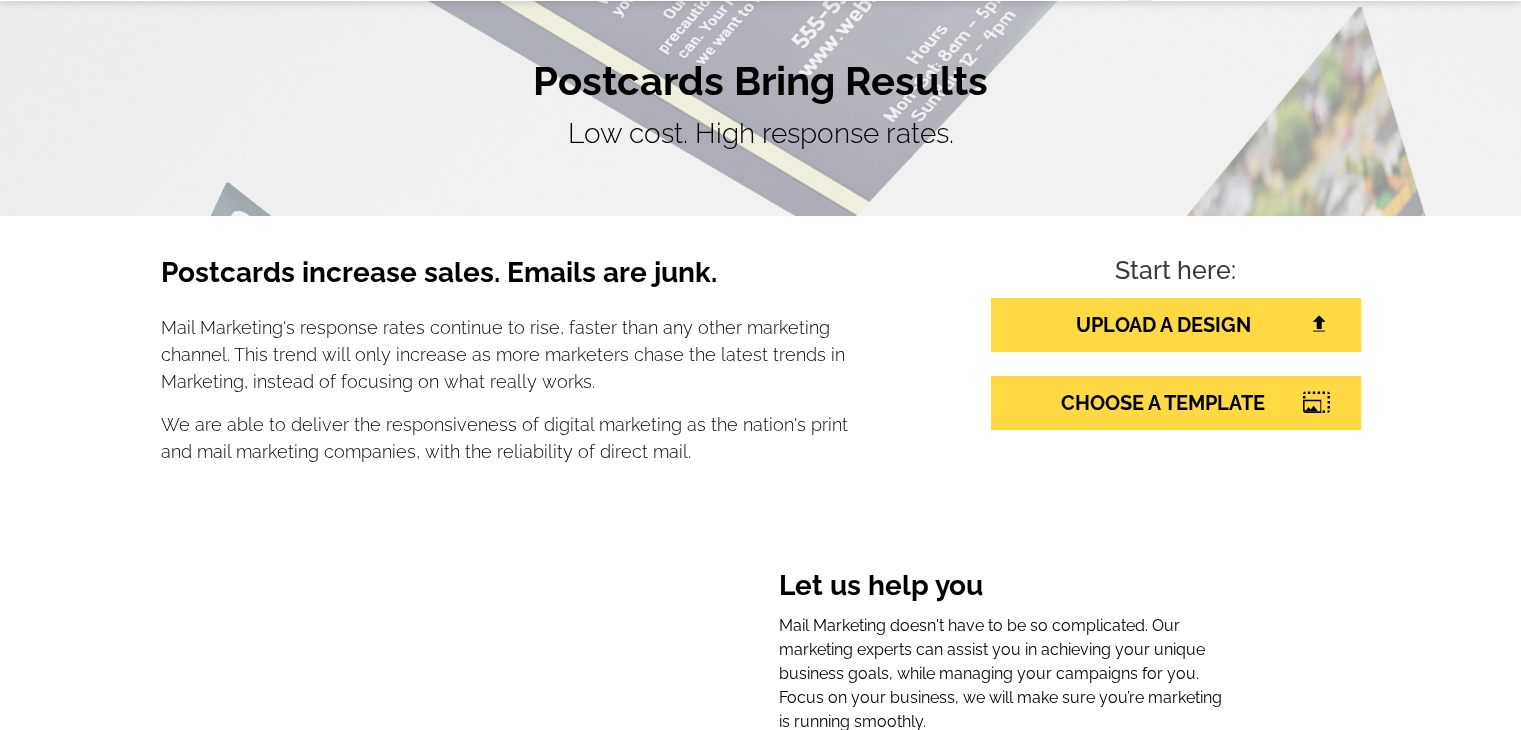 scroll, scrollTop: 0, scrollLeft: 0, axis: both 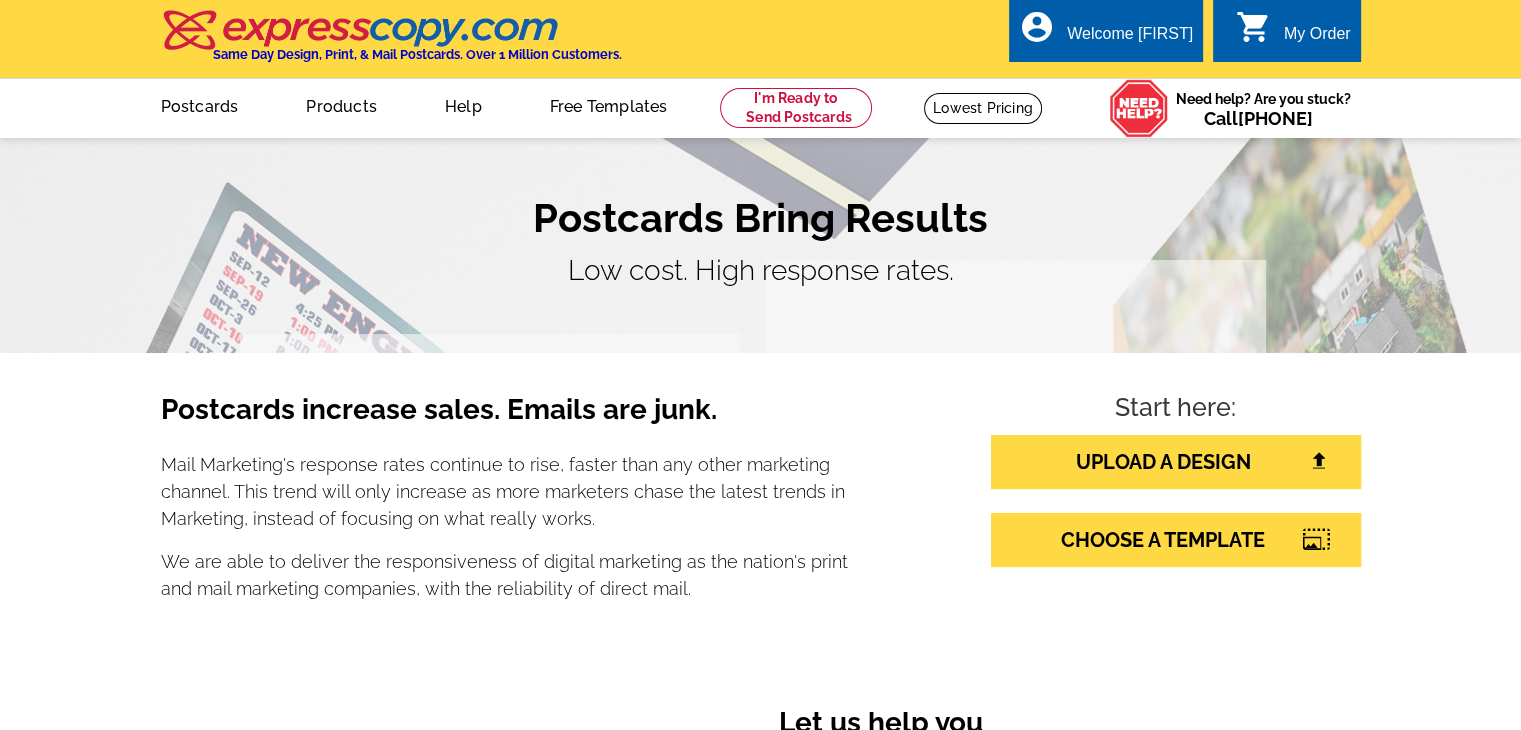click on "My Order" at bounding box center [1317, 39] 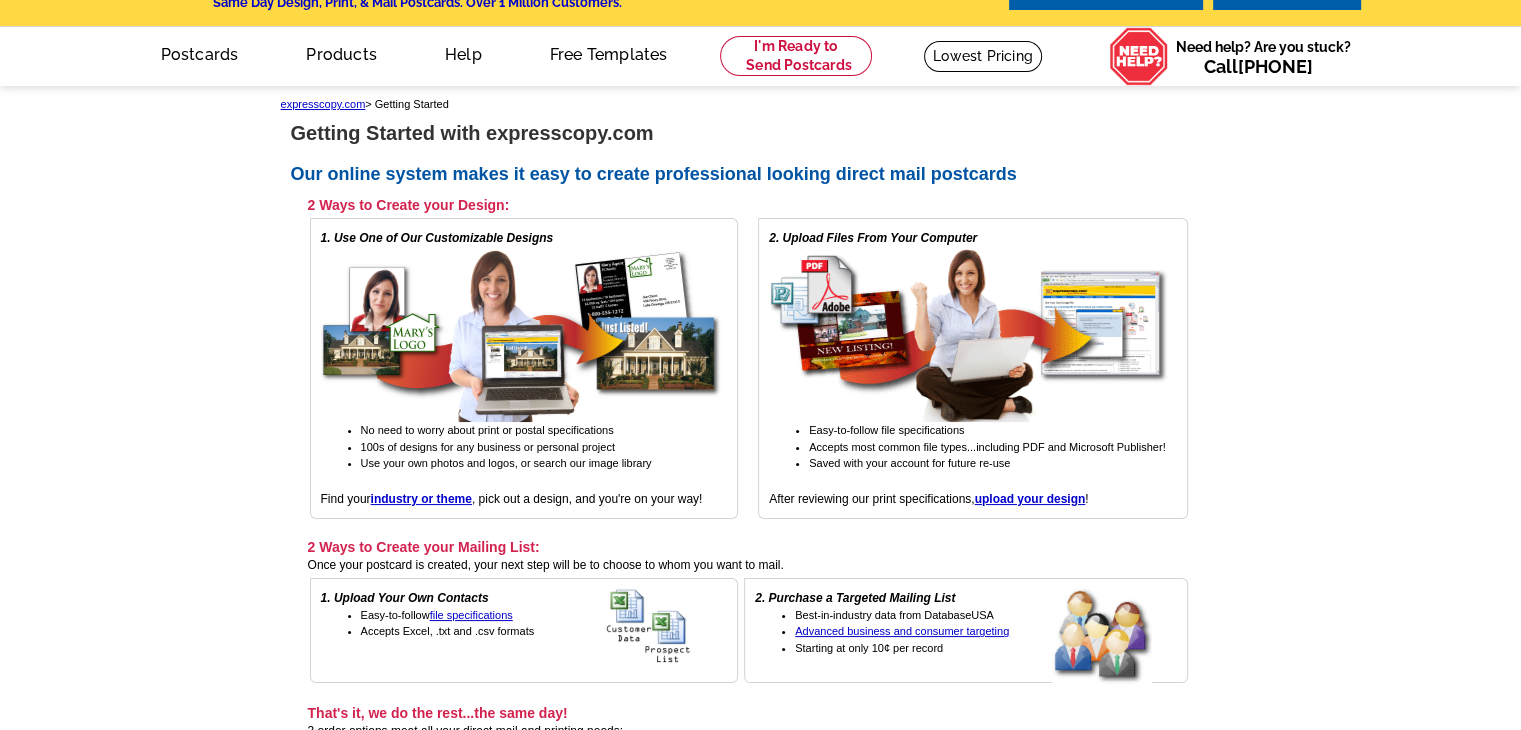 scroll, scrollTop: 16, scrollLeft: 0, axis: vertical 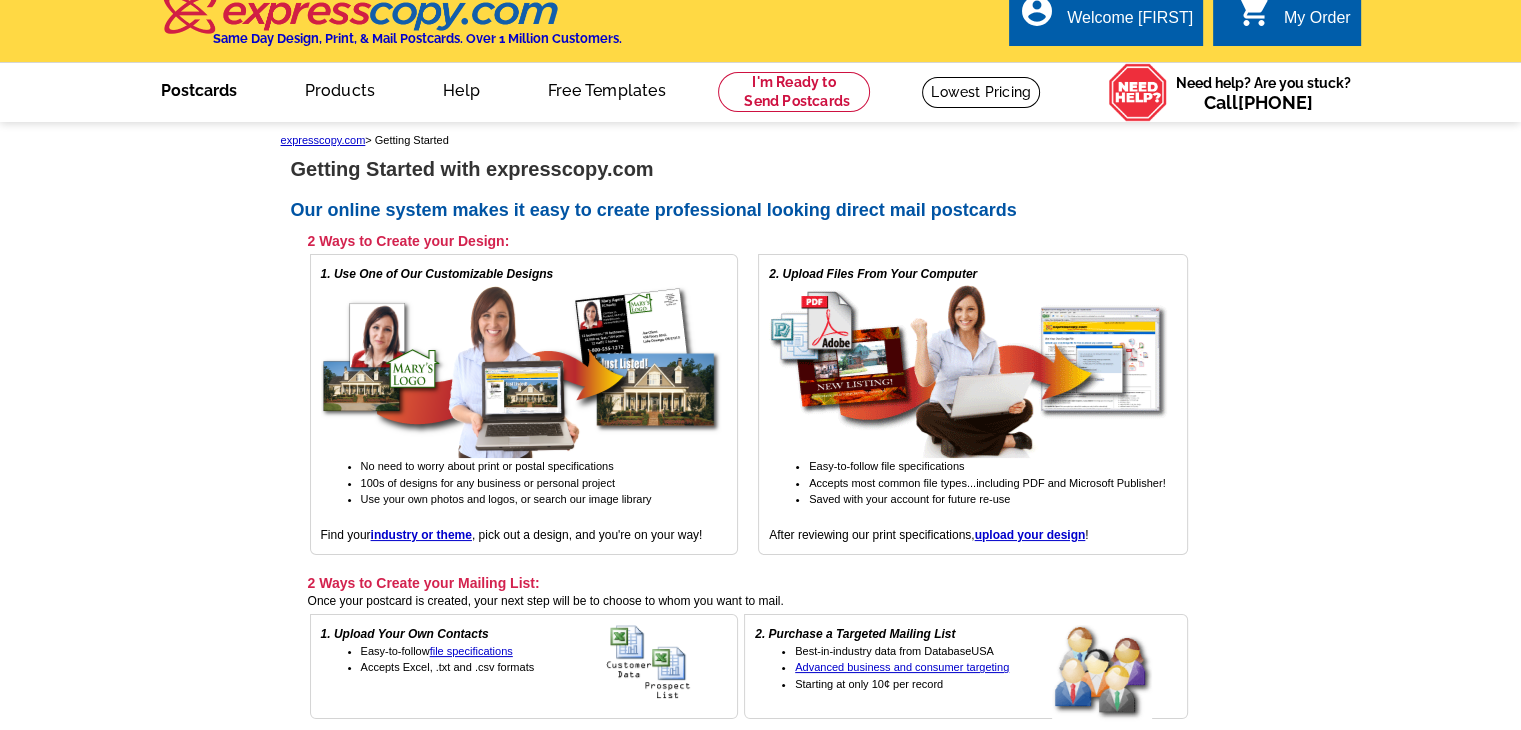 click on "Postcards" at bounding box center (199, 88) 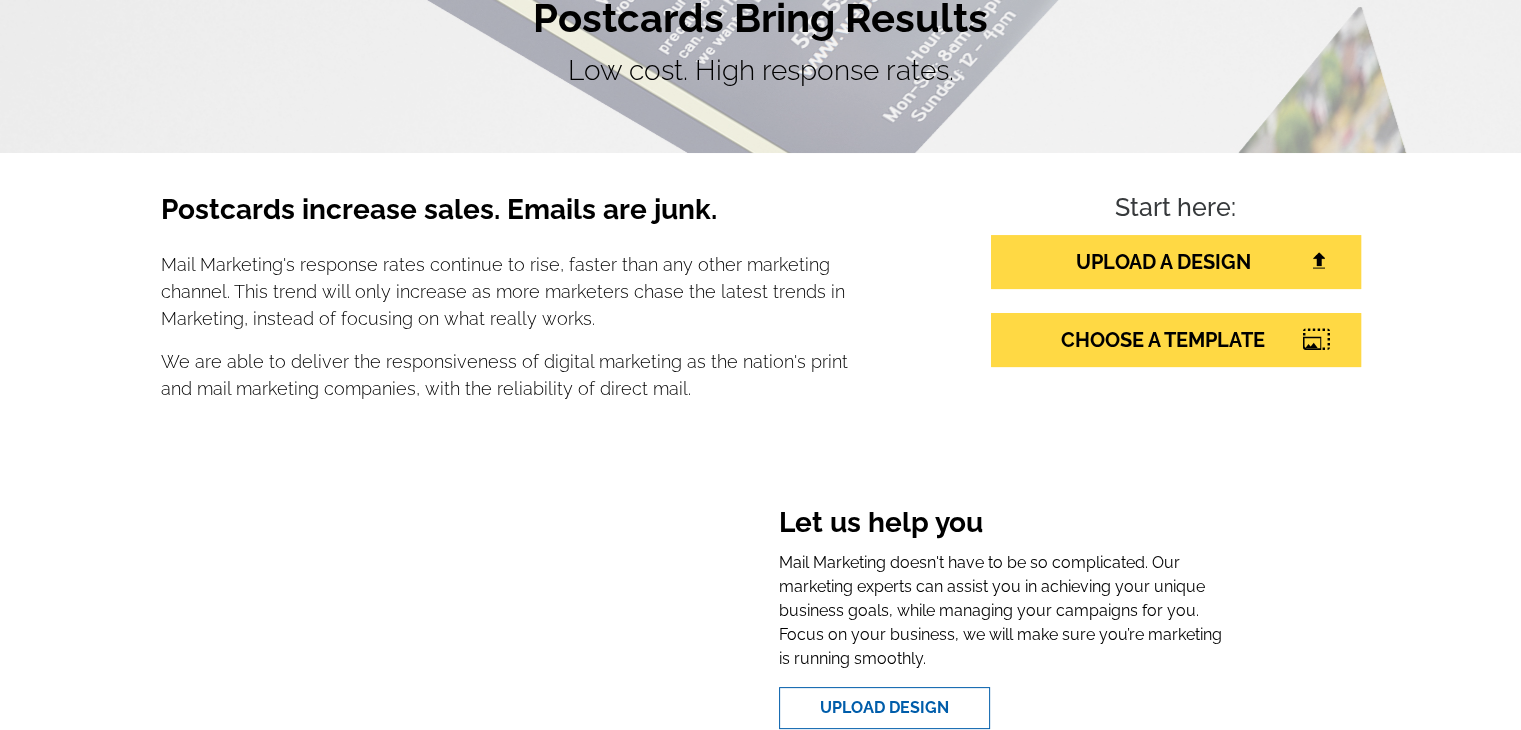 scroll, scrollTop: 0, scrollLeft: 0, axis: both 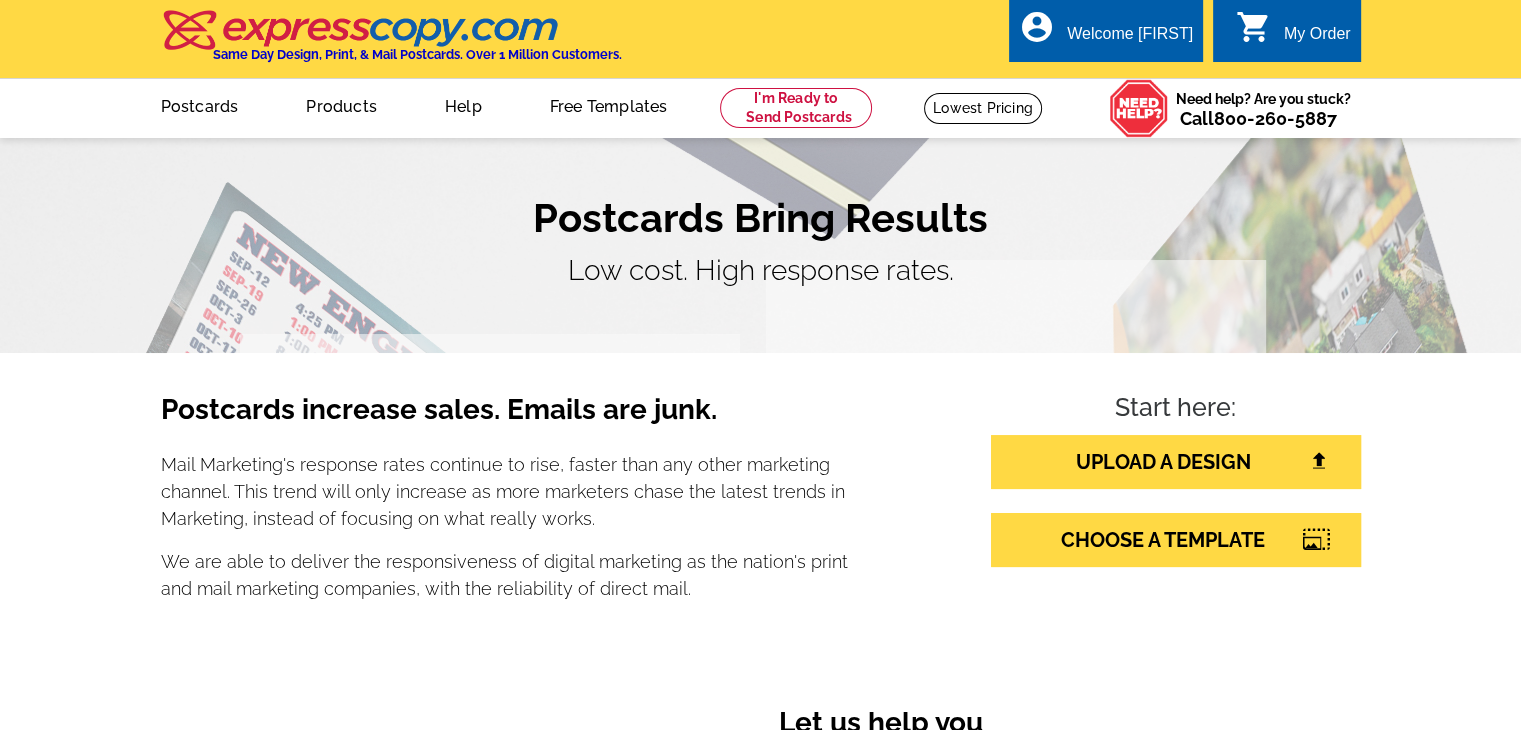 click on "local_phone
Same Day Design, Print, & Mail Postcards. Over 1 Million Customers.
account_circle
Welcome Joe
My Account Logout
0
shopping_cart
My Order" at bounding box center (761, 40) 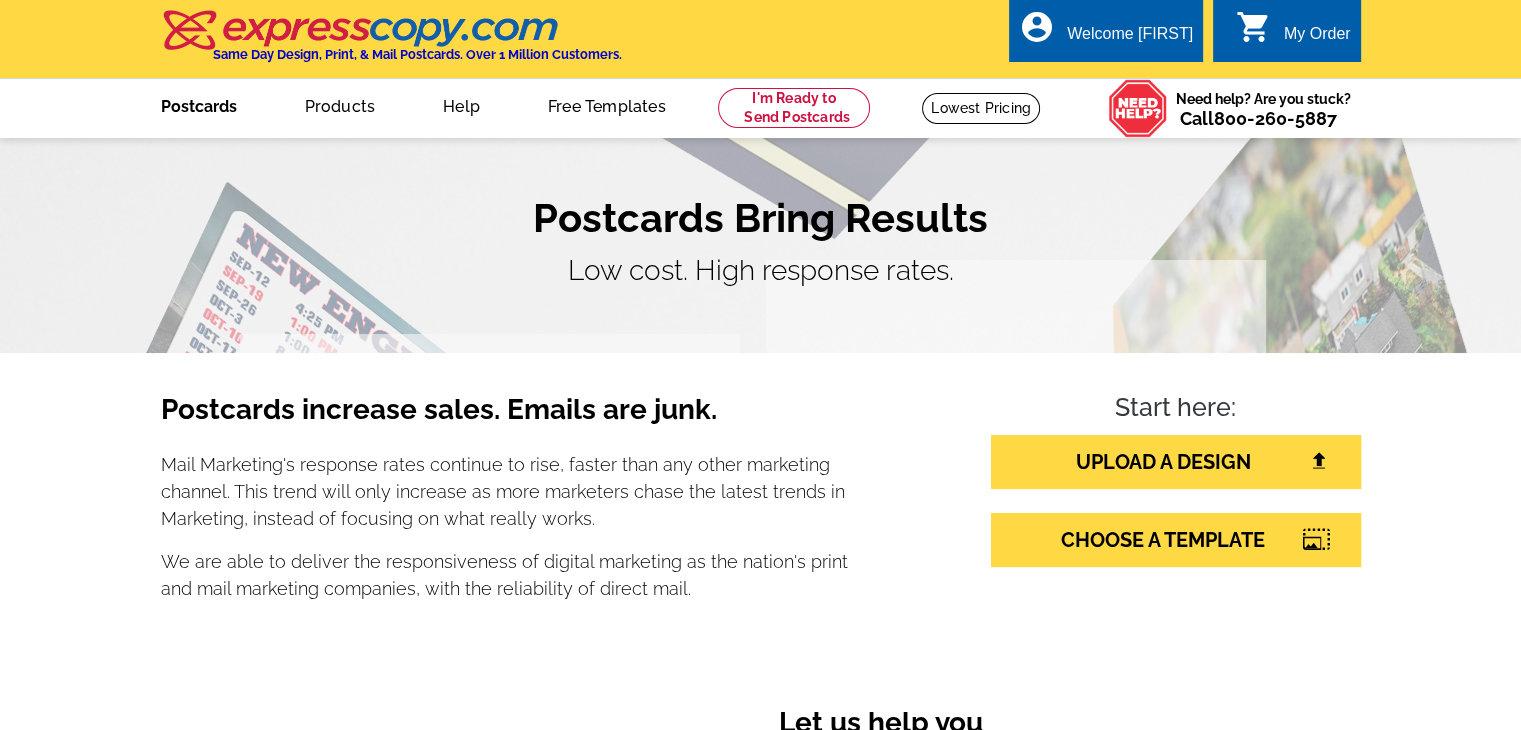 click on "Postcards" at bounding box center [199, 104] 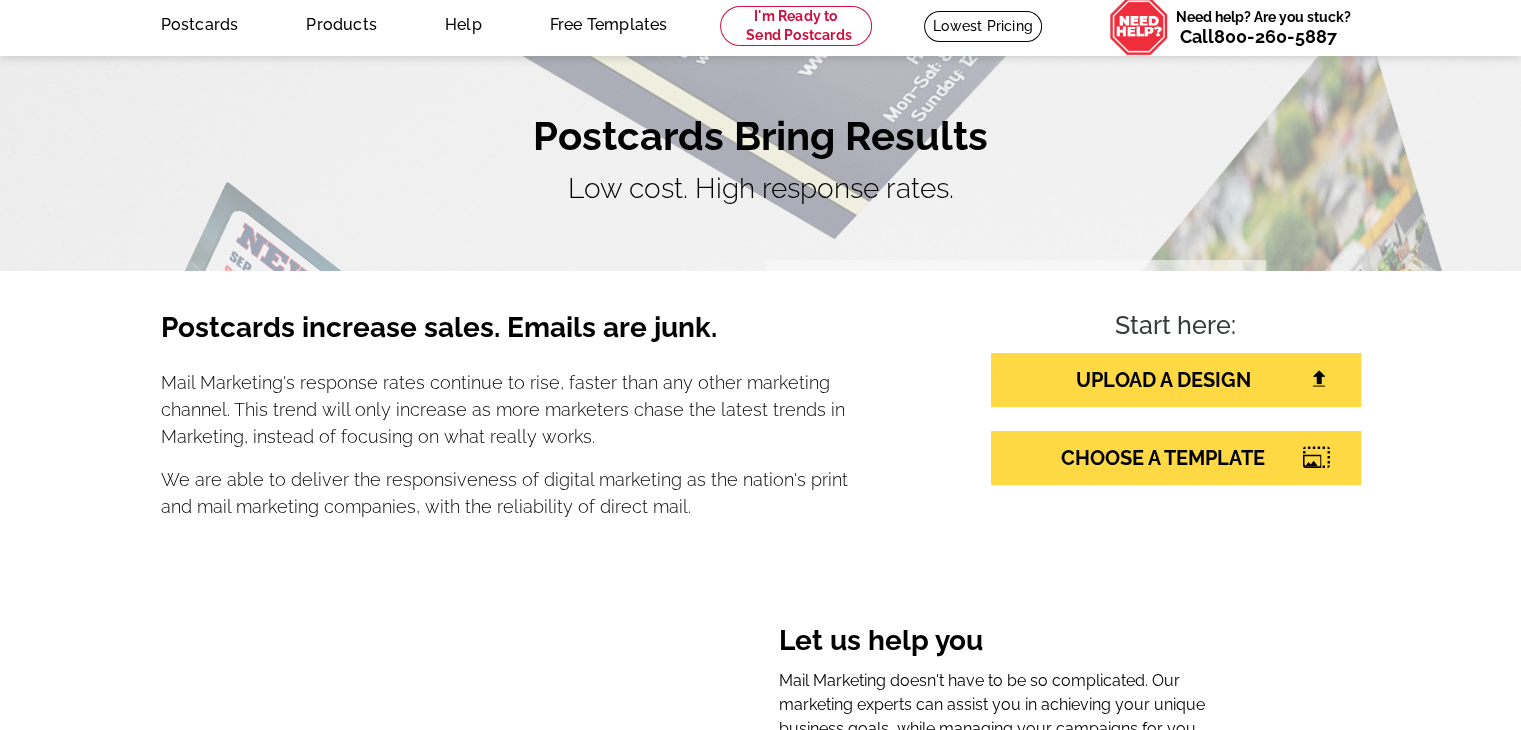 scroll, scrollTop: 200, scrollLeft: 0, axis: vertical 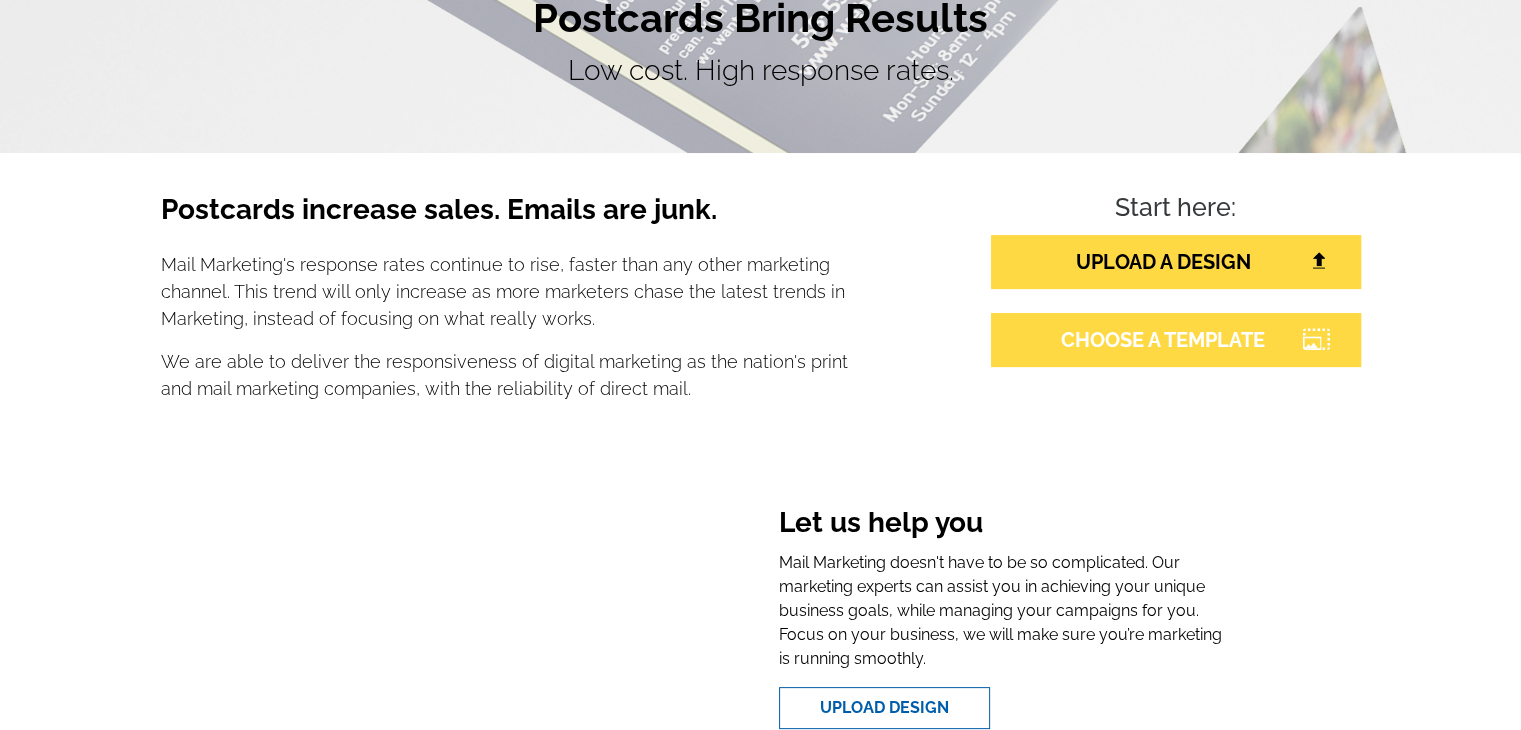 click on "CHOOSE
A TEMPLATE" at bounding box center (1176, 340) 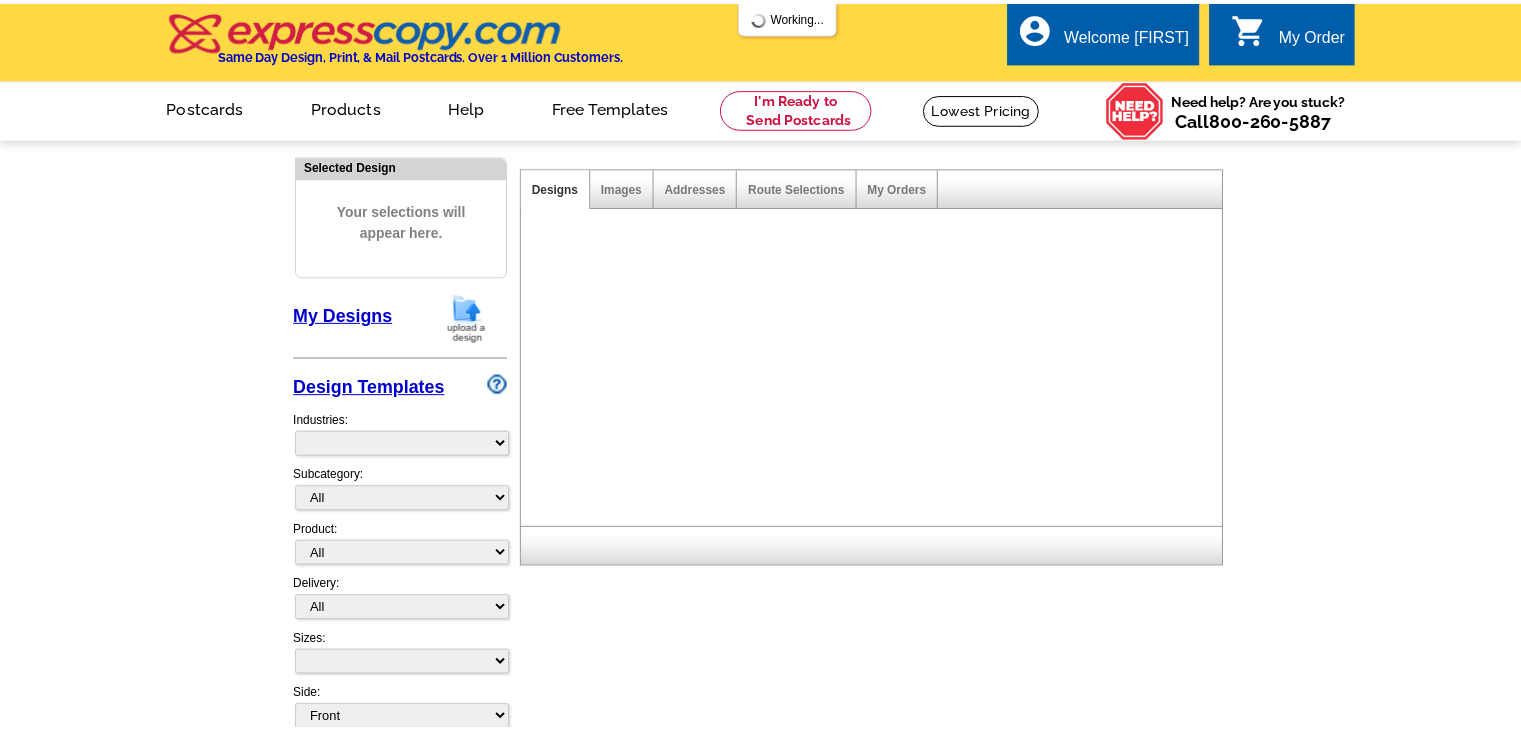 scroll, scrollTop: 0, scrollLeft: 0, axis: both 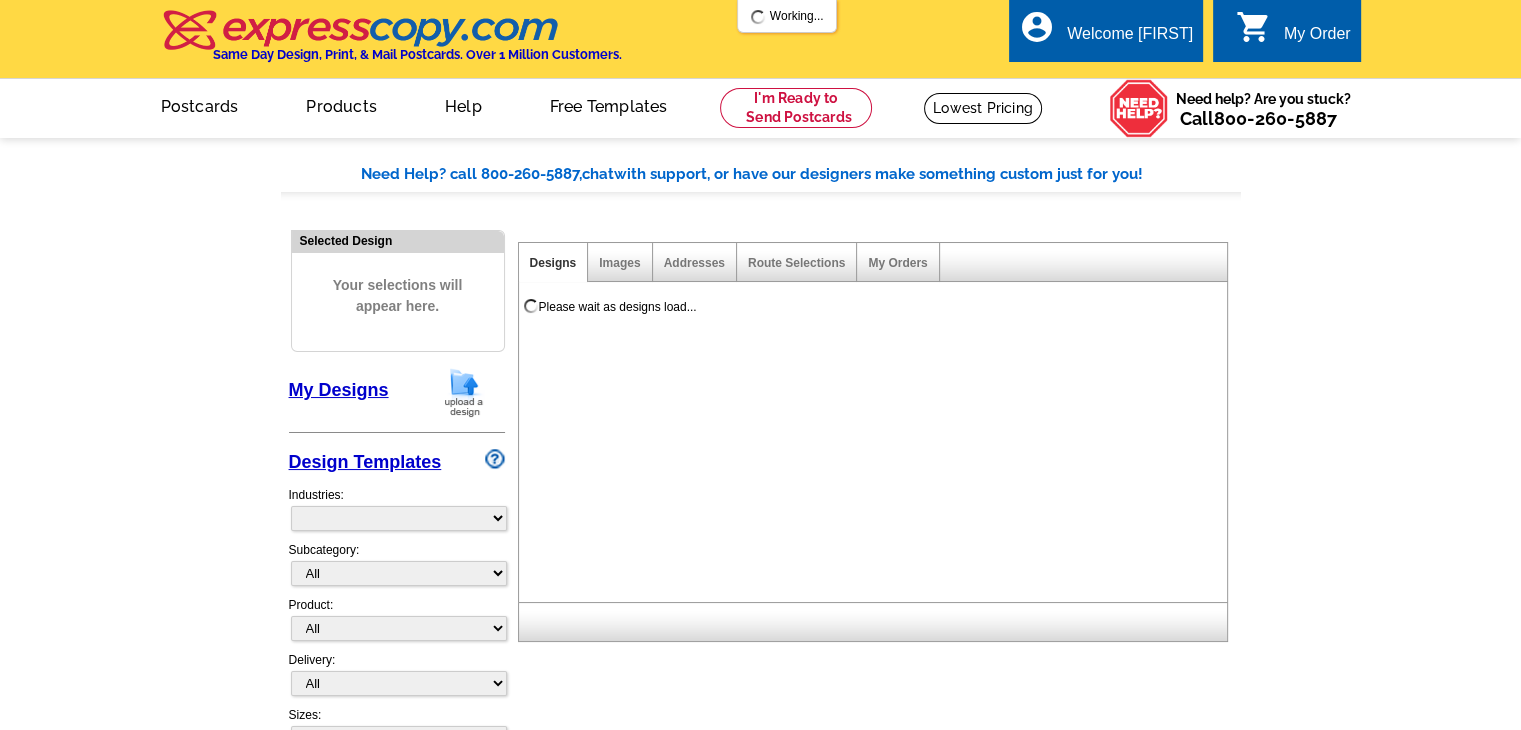 select on "785" 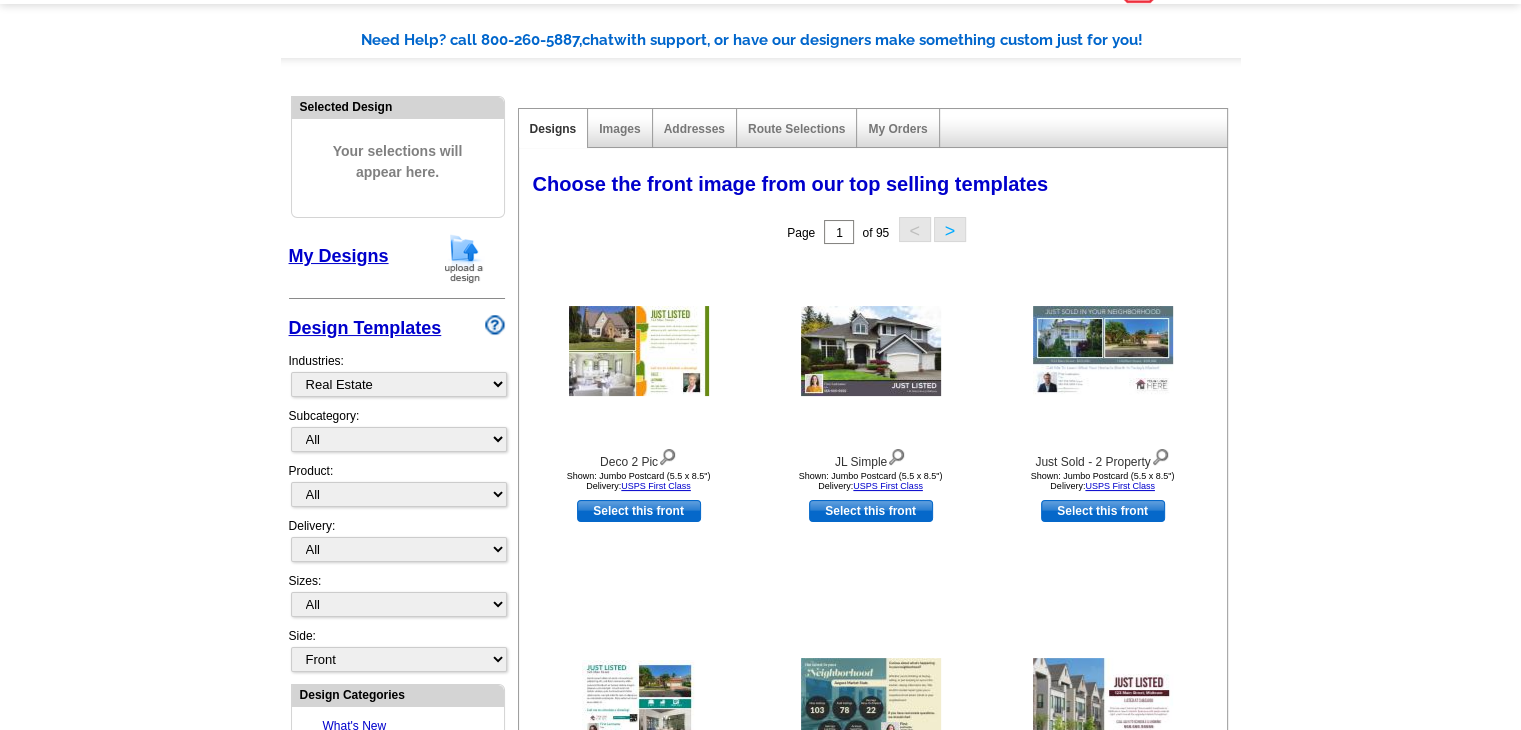 scroll, scrollTop: 100, scrollLeft: 0, axis: vertical 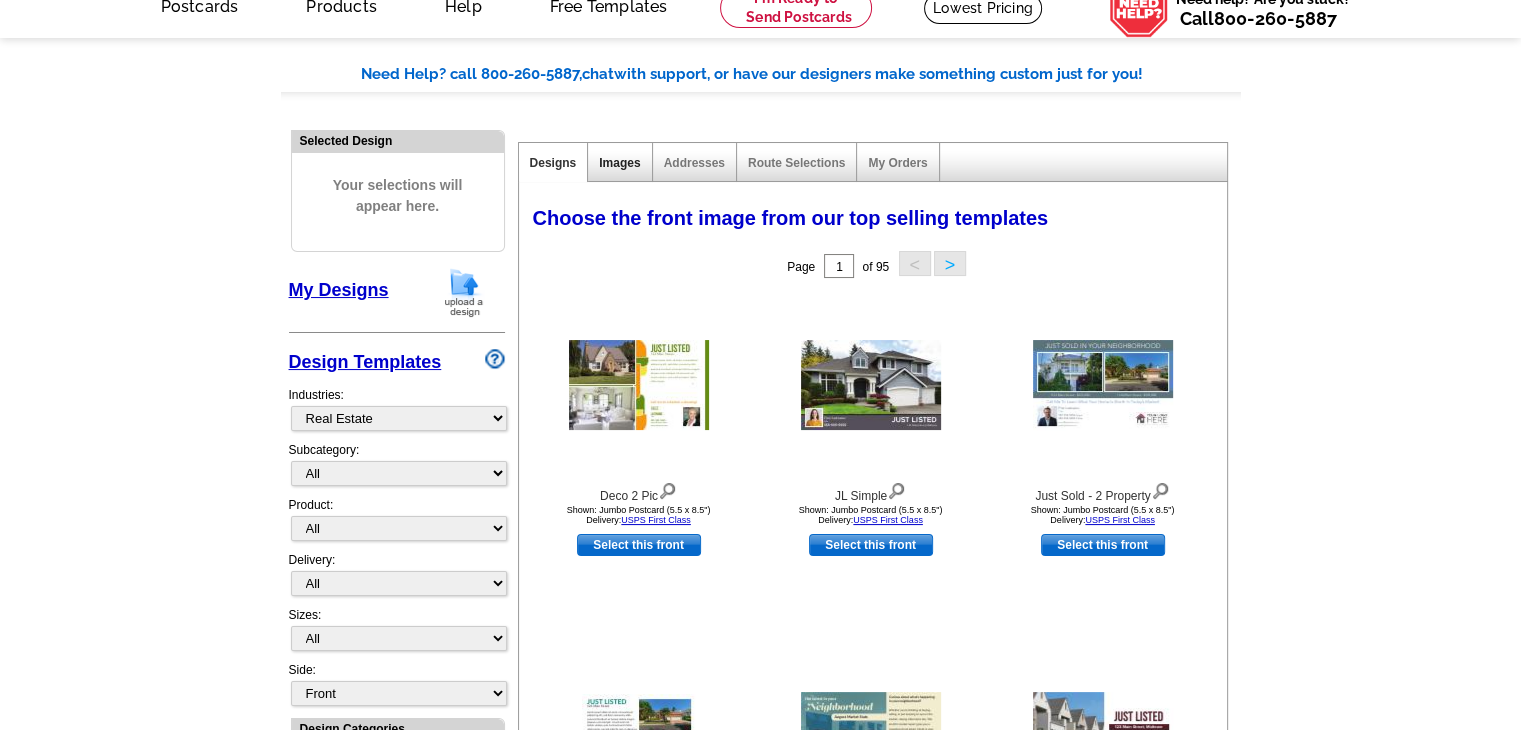 click on "Images" at bounding box center (619, 163) 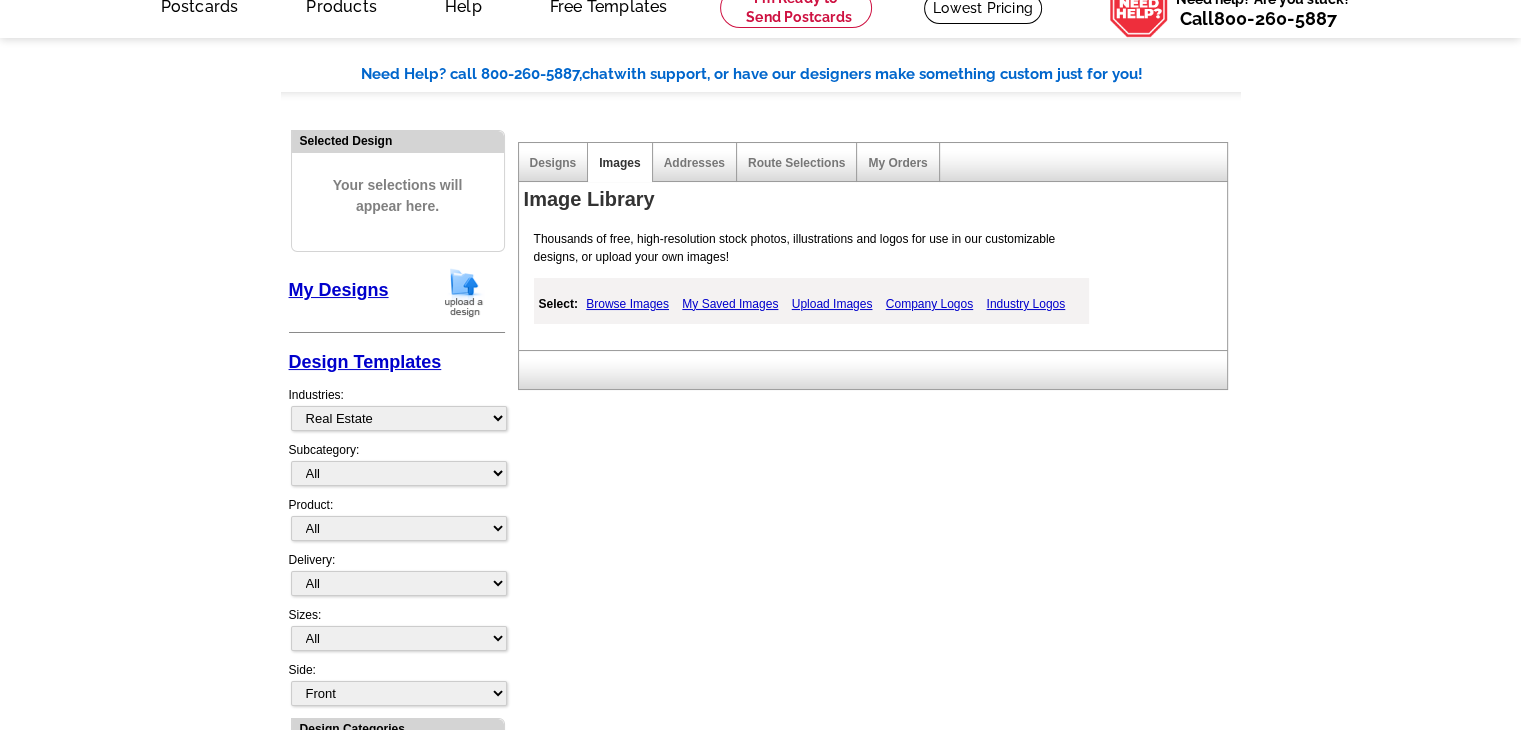 click on "My Designs" at bounding box center (339, 290) 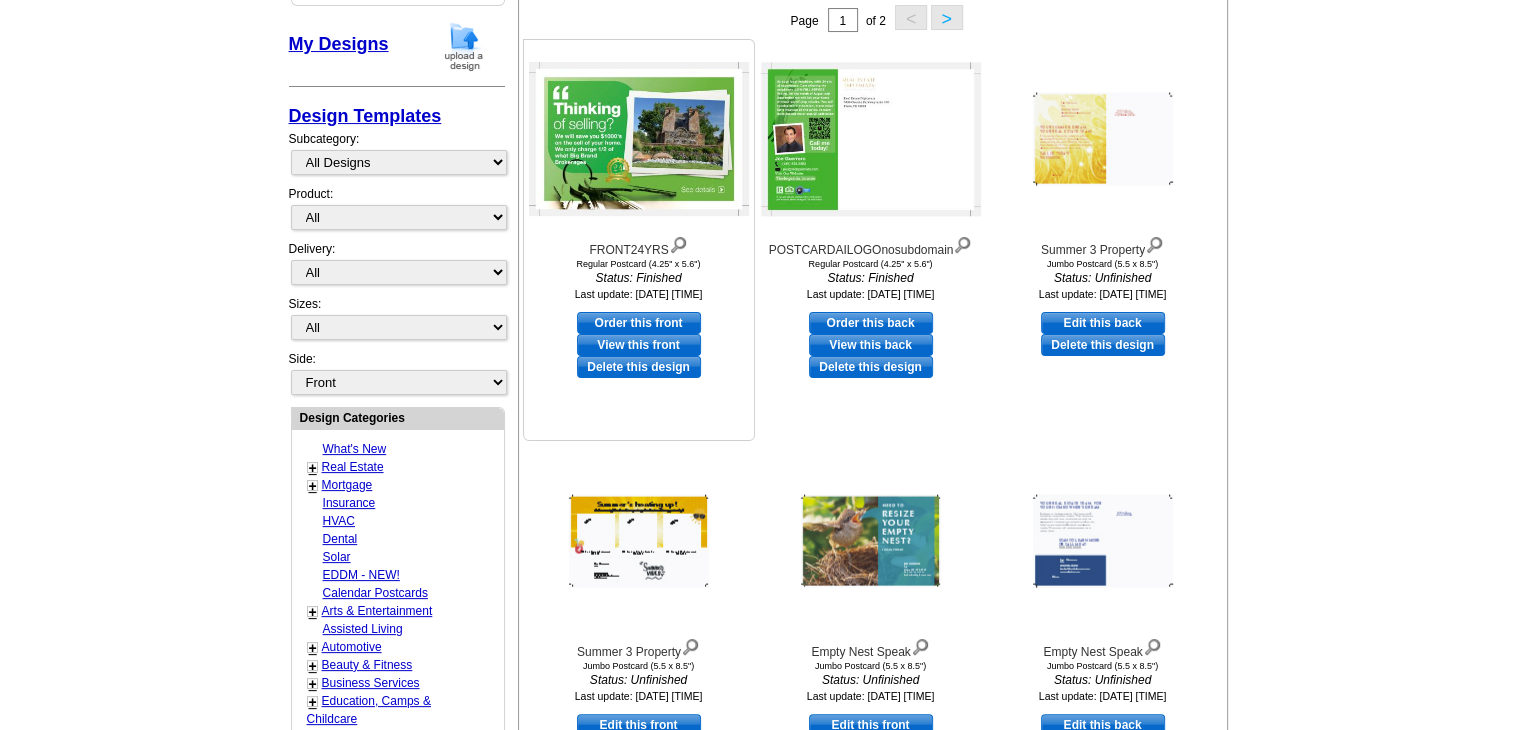 scroll, scrollTop: 300, scrollLeft: 0, axis: vertical 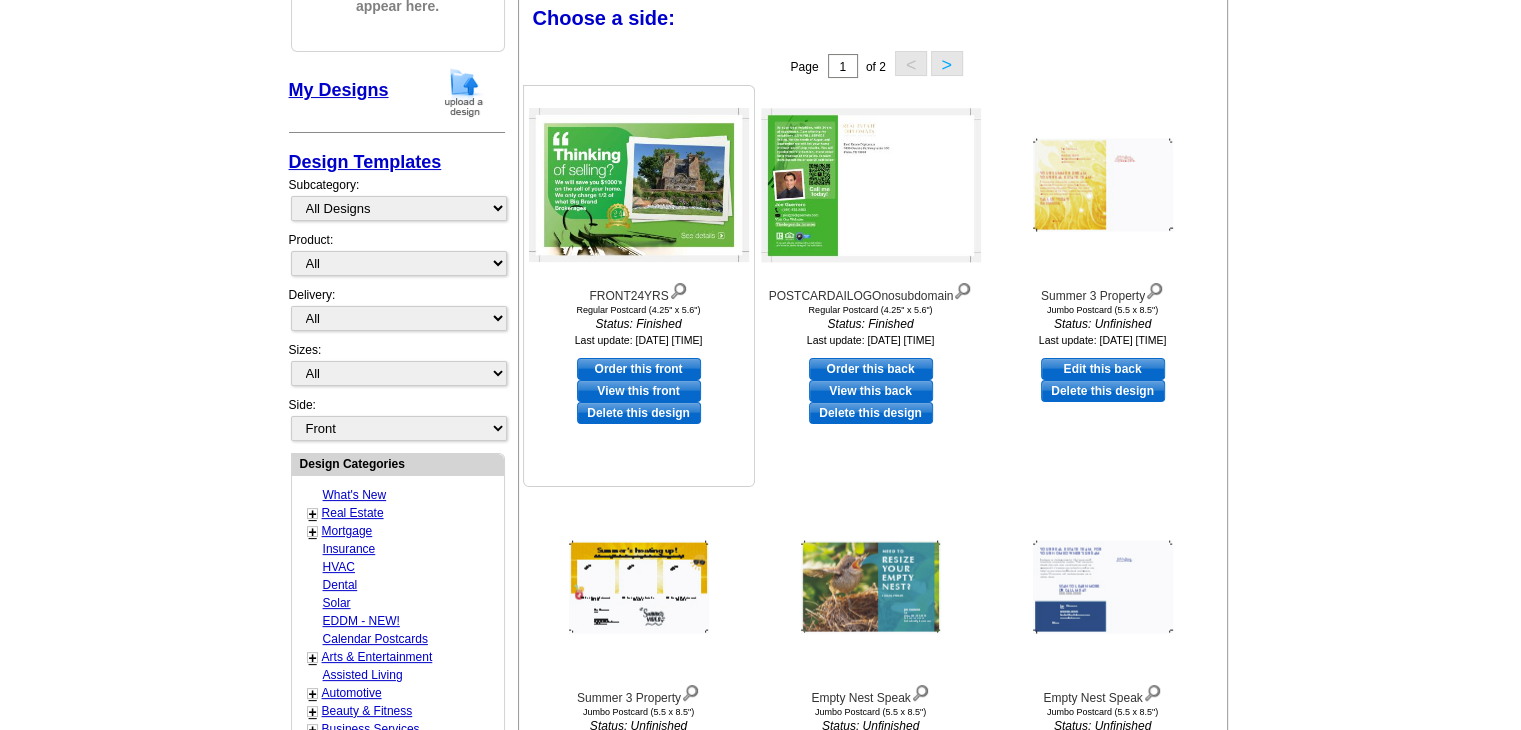 click on "View this front" at bounding box center (639, 391) 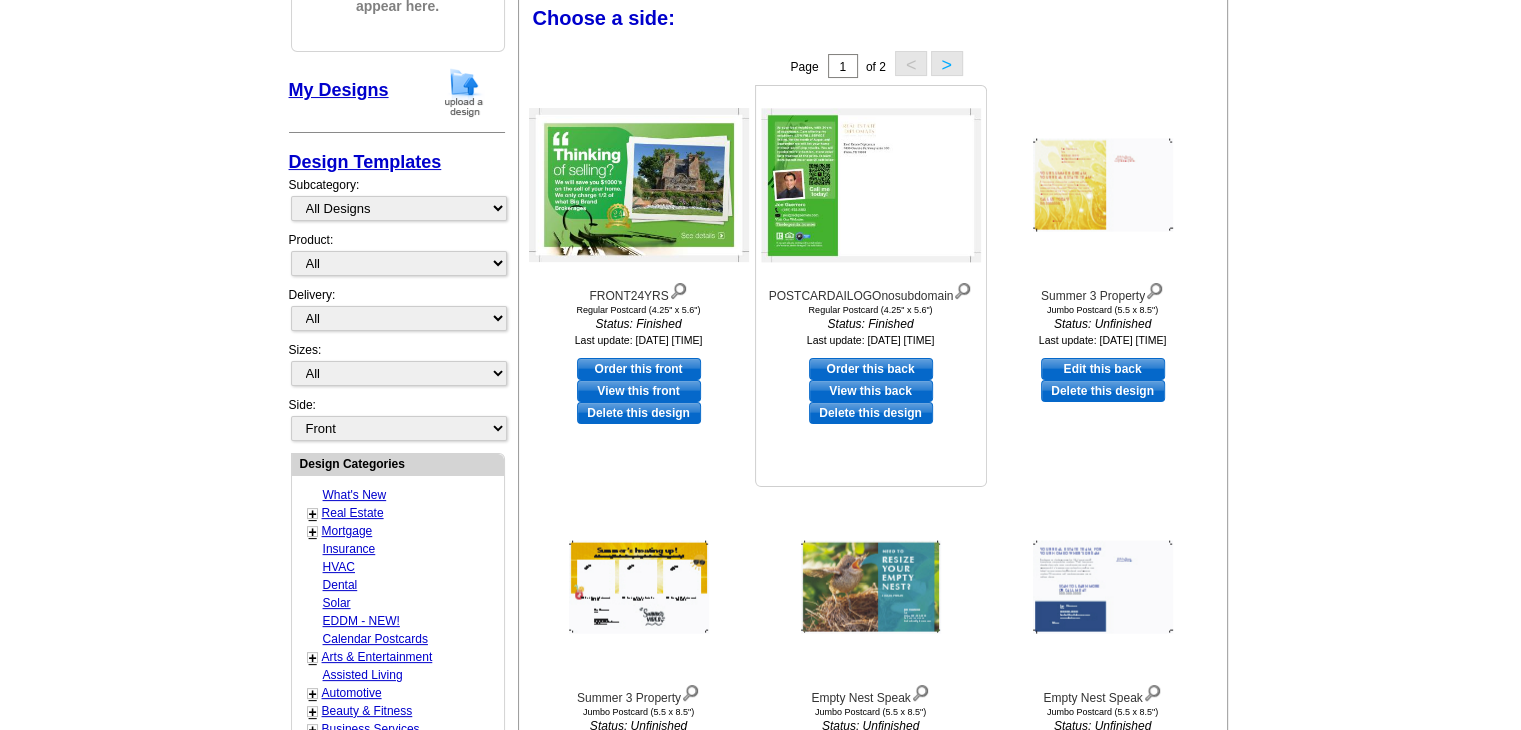 click at bounding box center (871, 185) 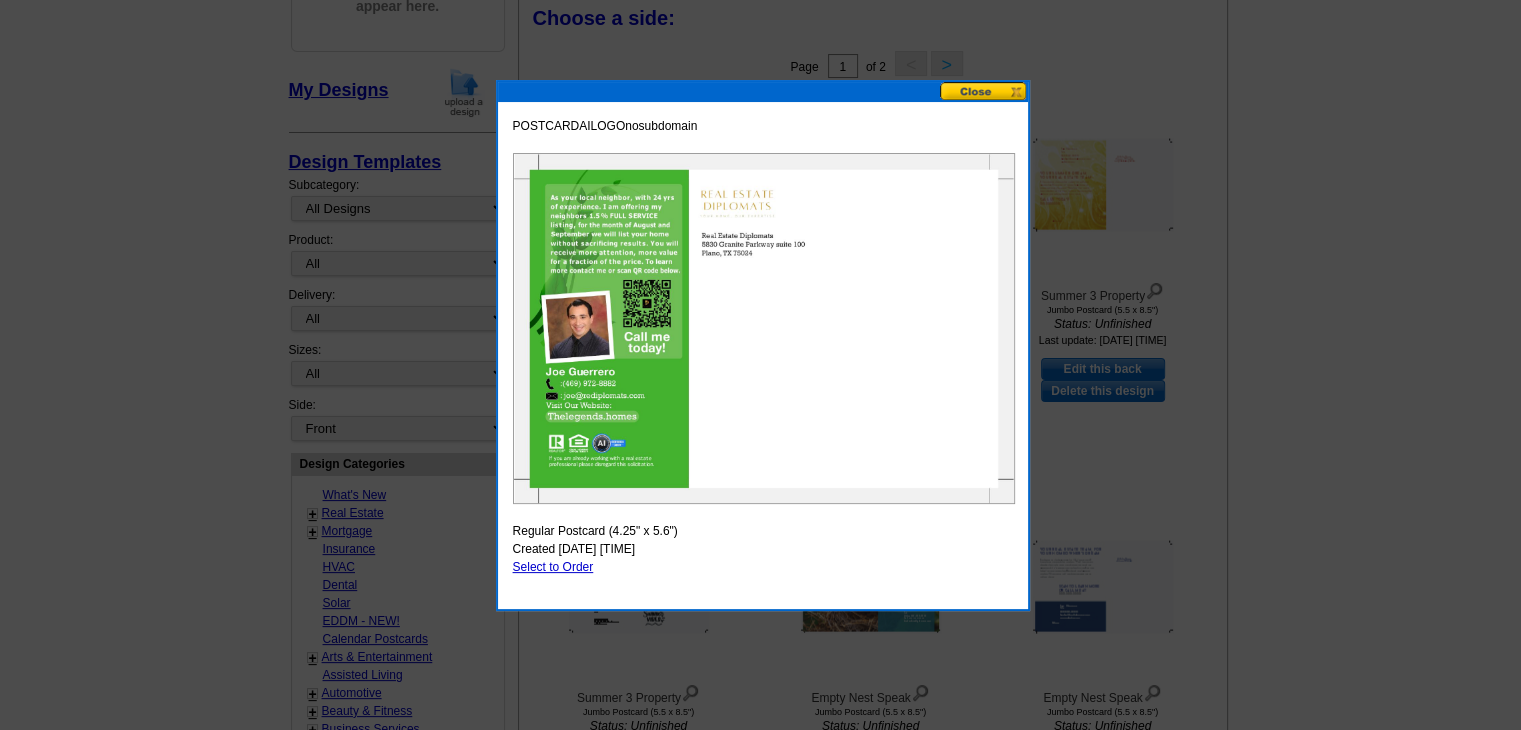 click at bounding box center (760, 215) 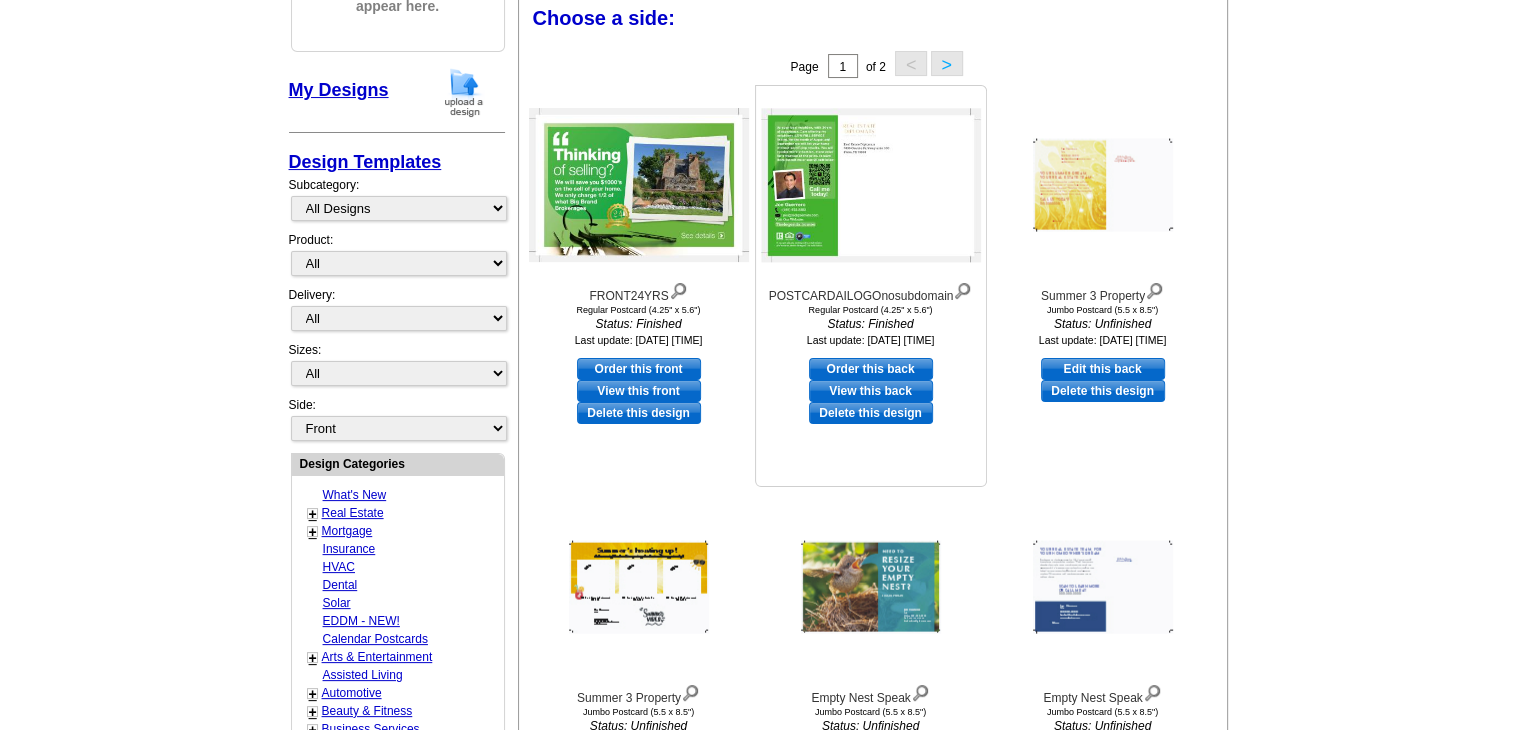click on "Order this back" at bounding box center [871, 369] 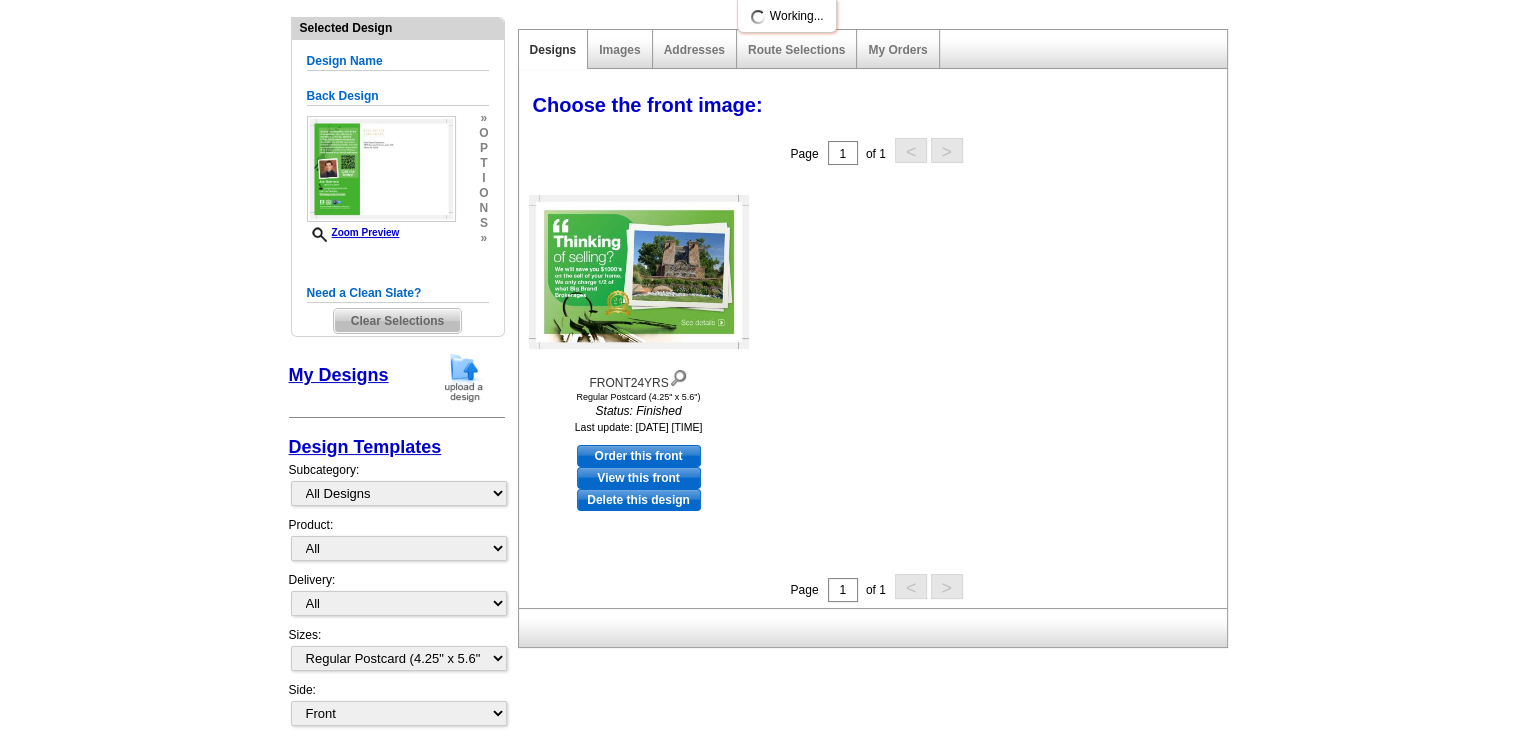 scroll, scrollTop: 300, scrollLeft: 0, axis: vertical 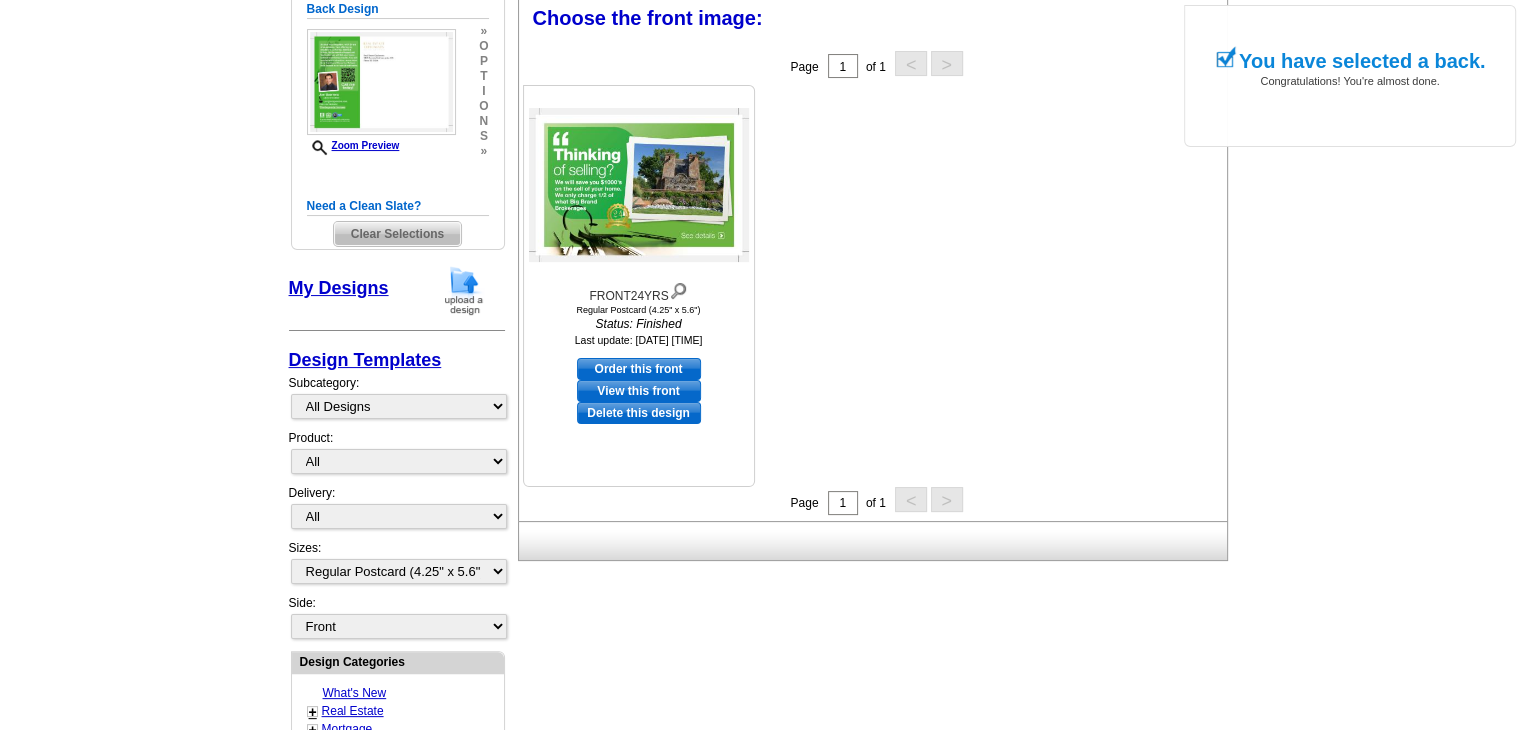 click on "Order this front" at bounding box center [639, 369] 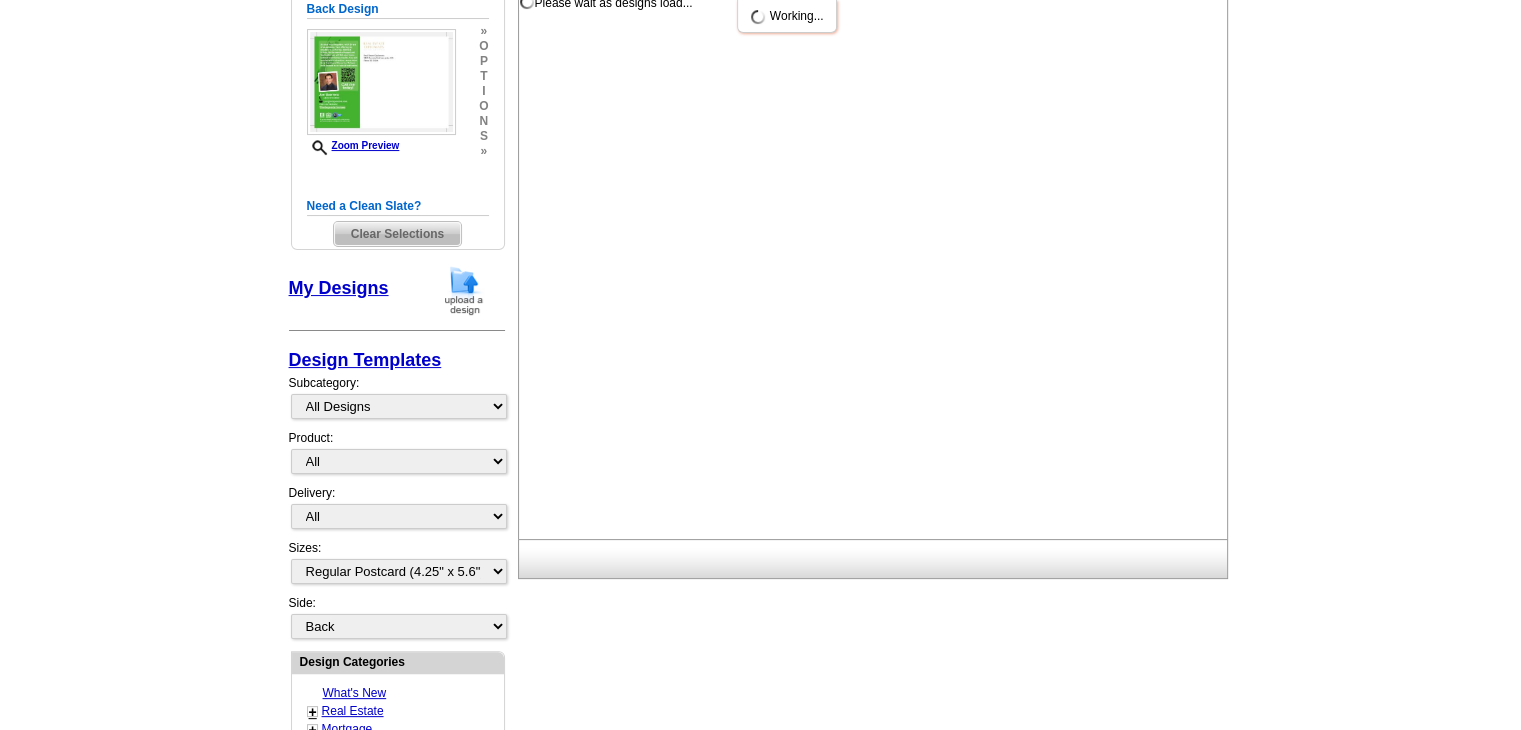 scroll, scrollTop: 0, scrollLeft: 0, axis: both 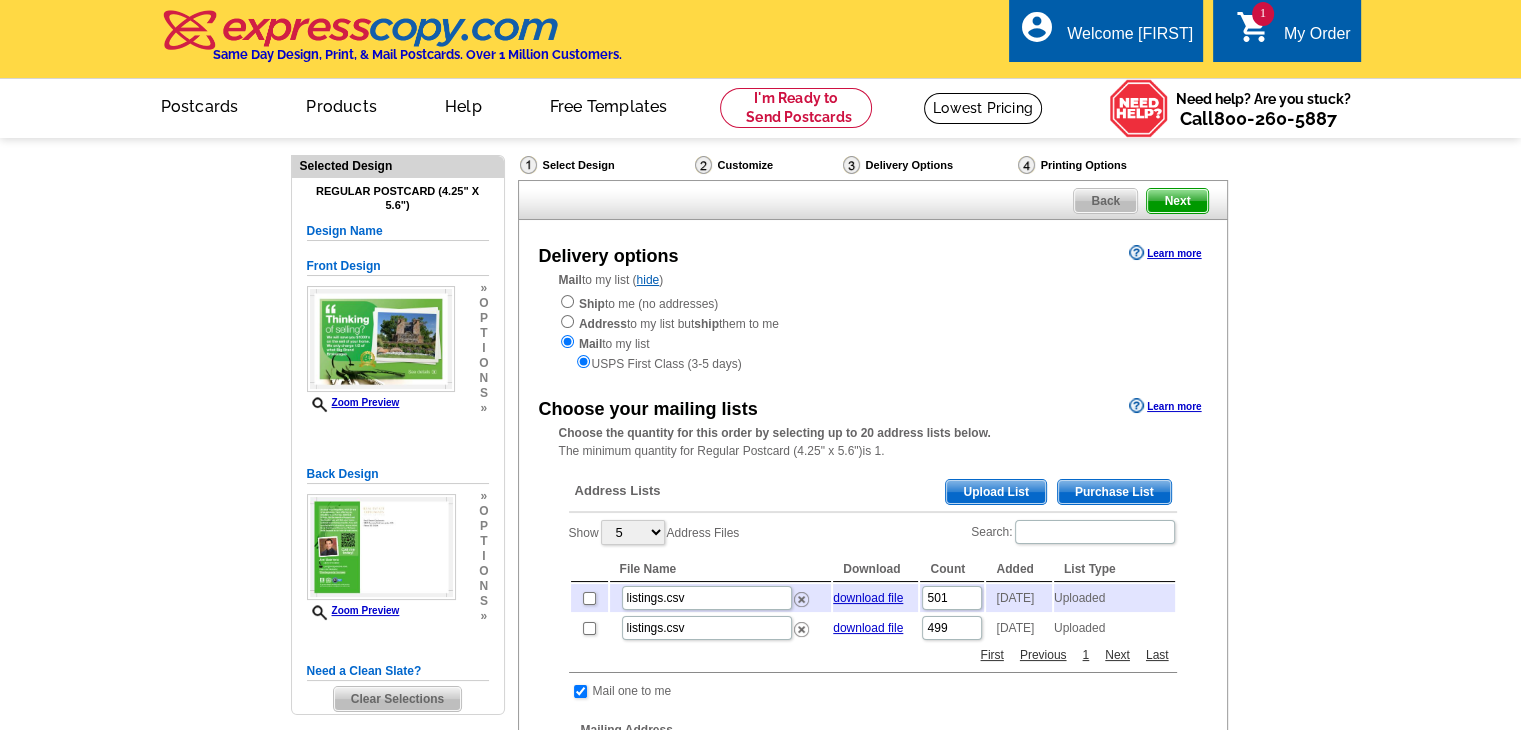 click on "Need Help? call [PHONE],  chat  with support, or have our designers make something custom just for you!
Got it, no need for the selection guide next time.
Show Results
Selected Design
Regular Postcard (4.25" x 5.6")
Design Name
Front Design
Zoom Preview
»
o
p
t
i
o
n
s
»
o" at bounding box center (760, 741) 